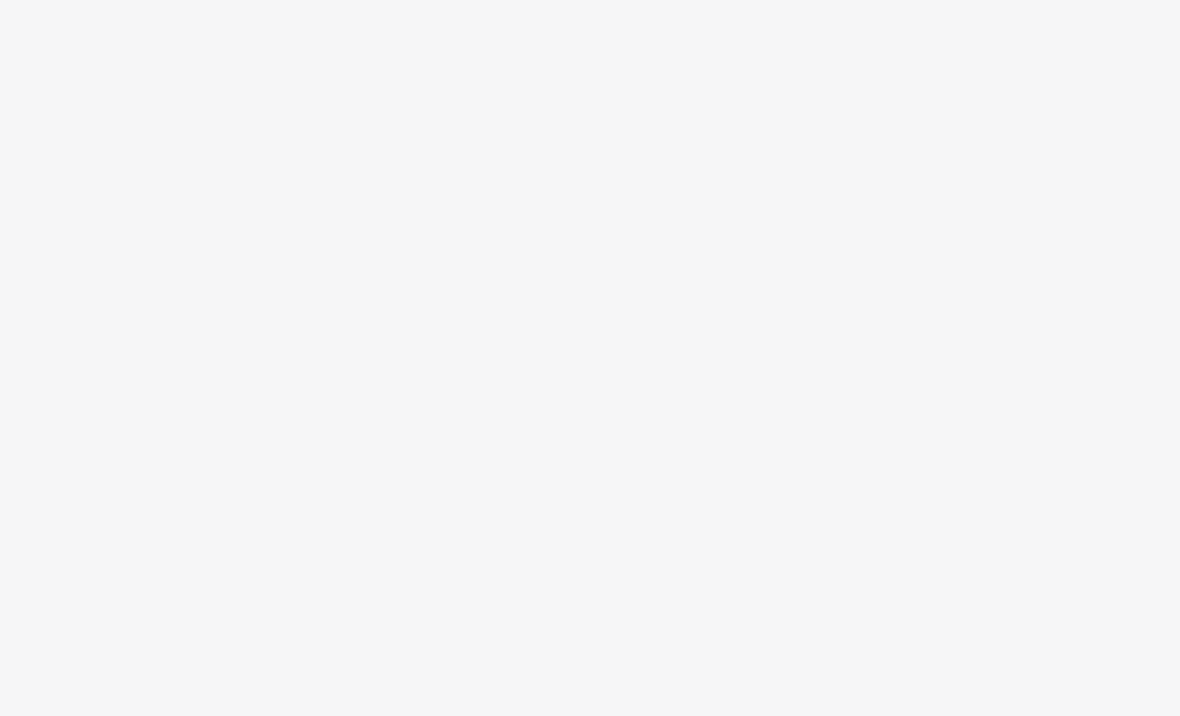 scroll, scrollTop: 0, scrollLeft: 0, axis: both 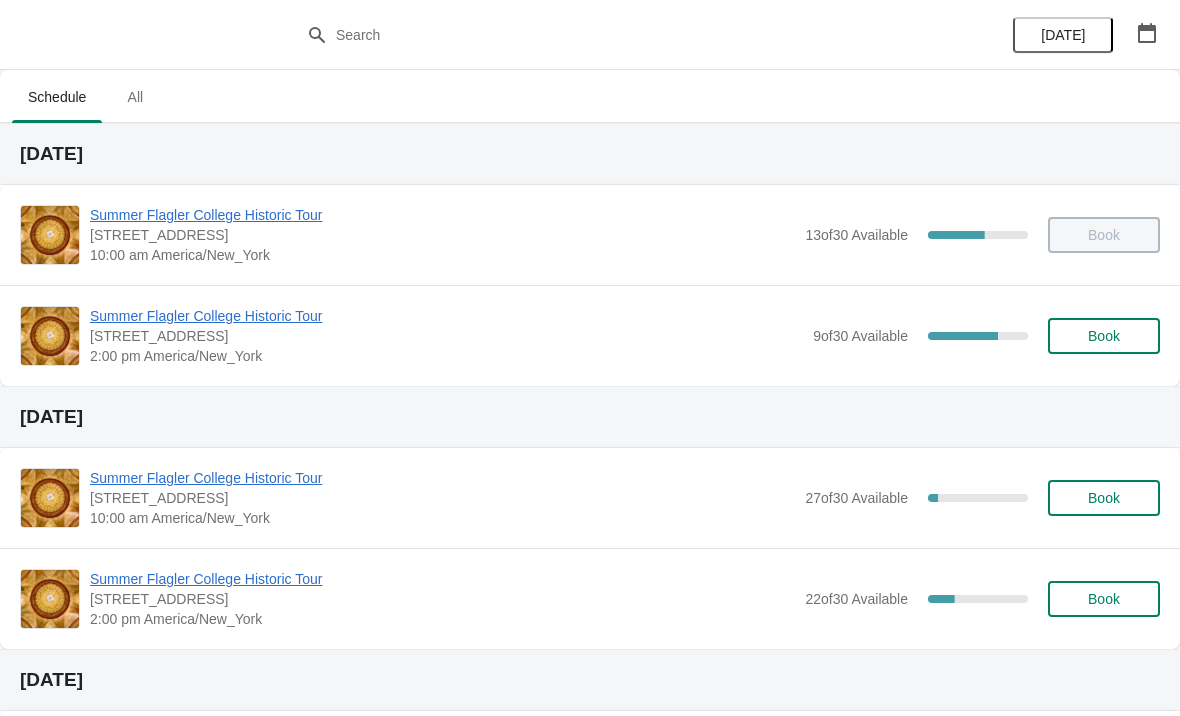 click on "Summer Flagler College Historic Tour" at bounding box center [446, 316] 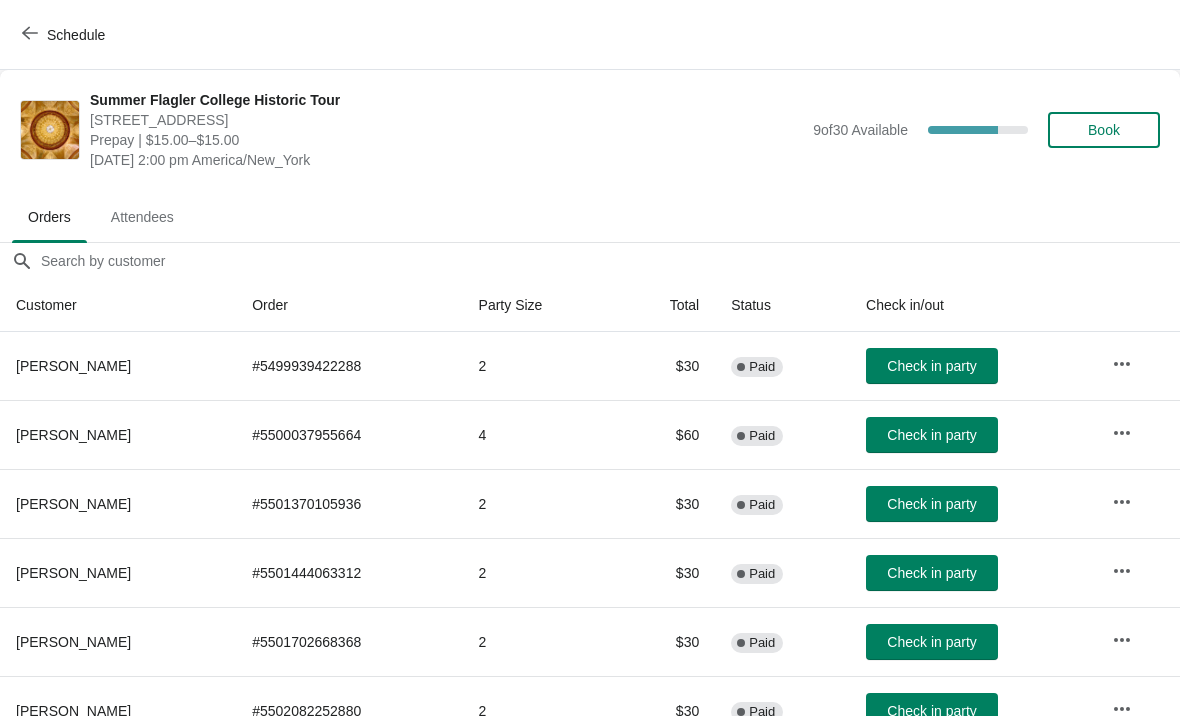 scroll, scrollTop: 0, scrollLeft: 0, axis: both 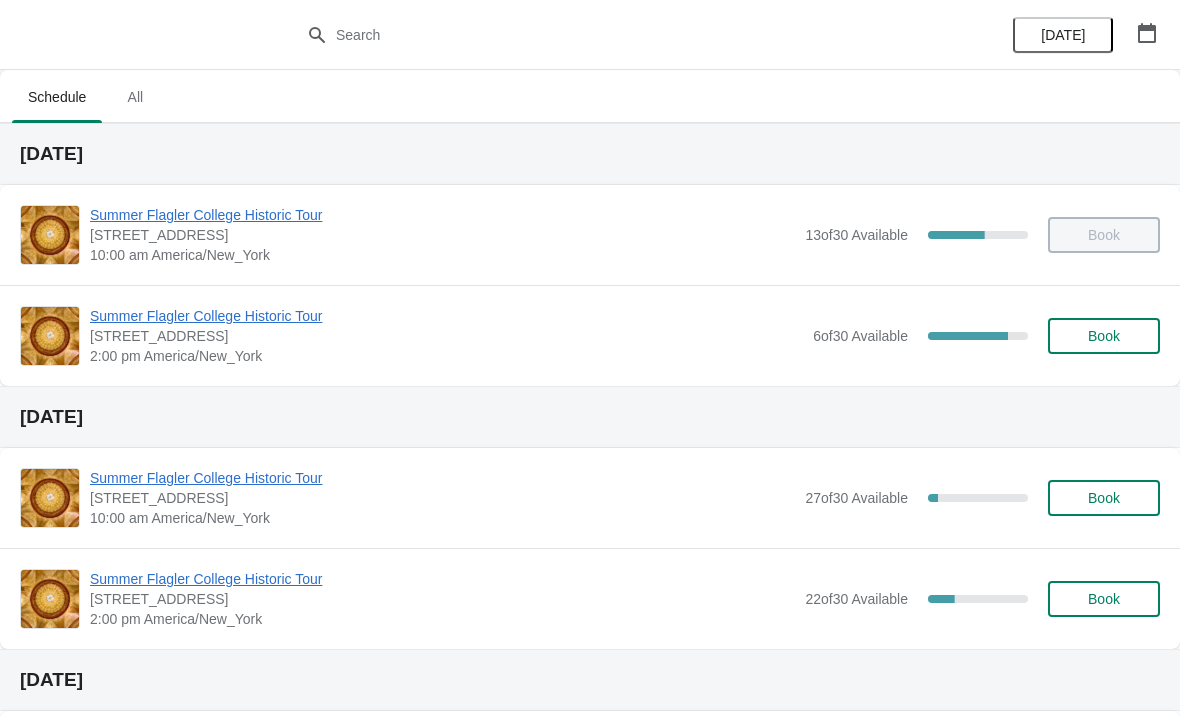 click on "Summer Flagler College Historic Tour" at bounding box center (446, 316) 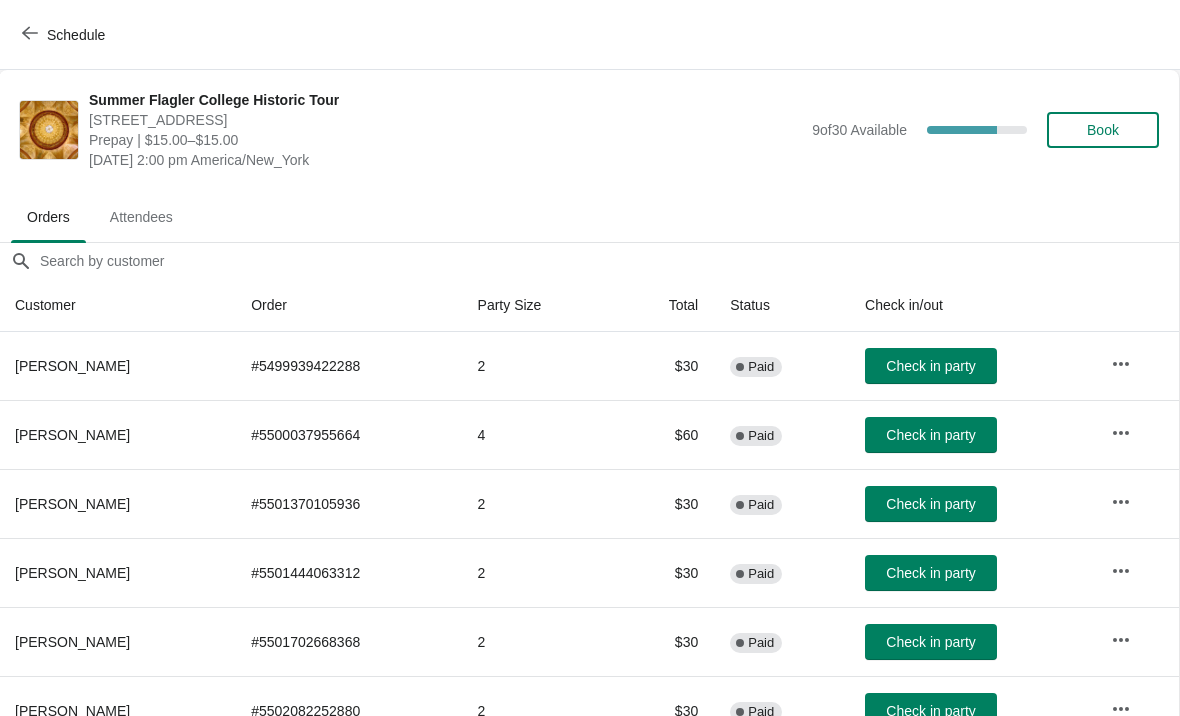 click on "Schedule" at bounding box center (590, 35) 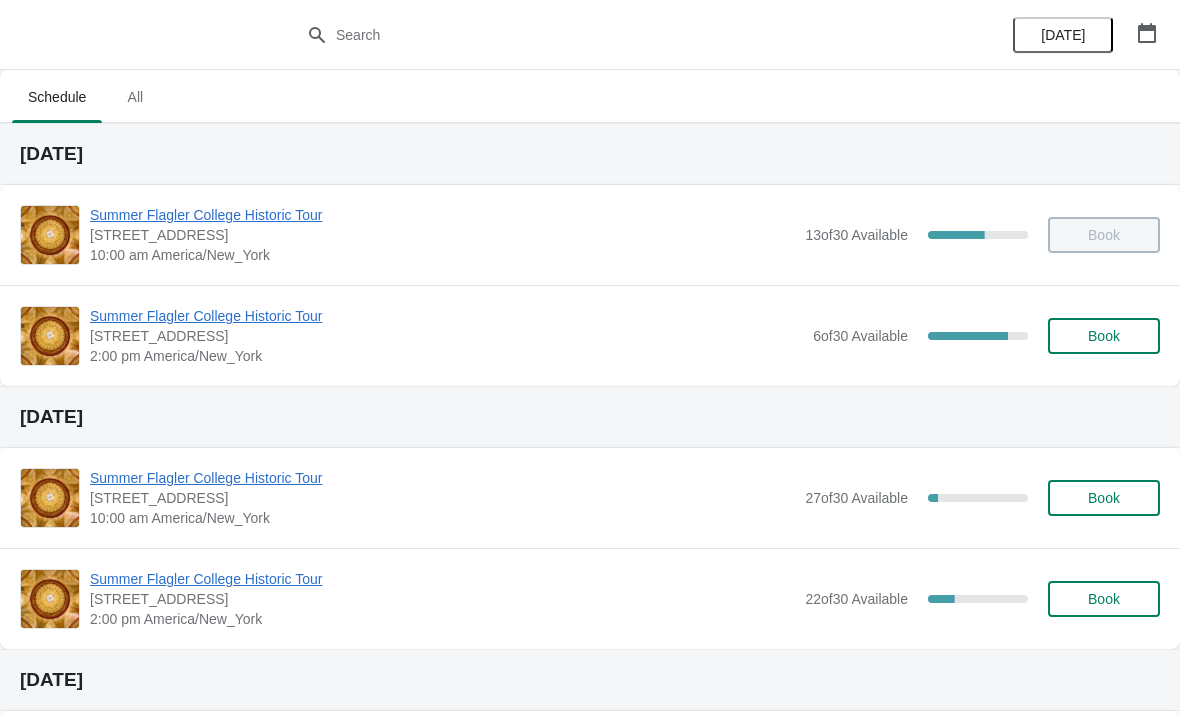 click on "Summer Flagler College Historic Tour" at bounding box center (446, 316) 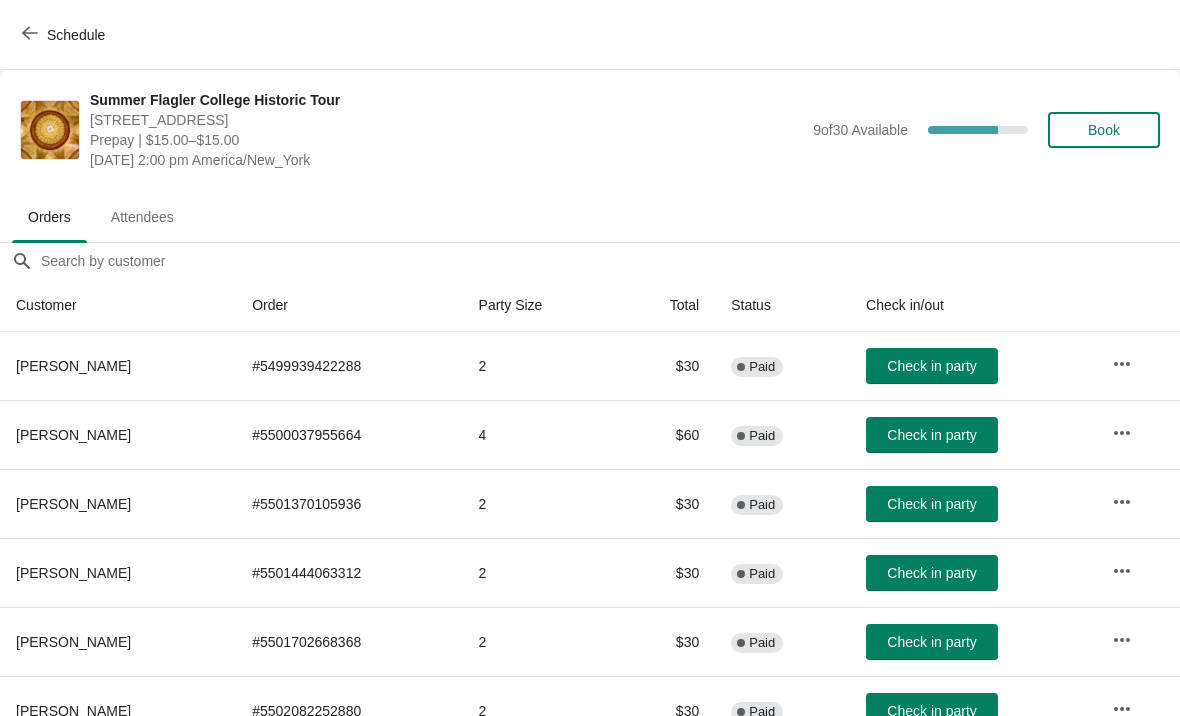 scroll, scrollTop: -1, scrollLeft: 0, axis: vertical 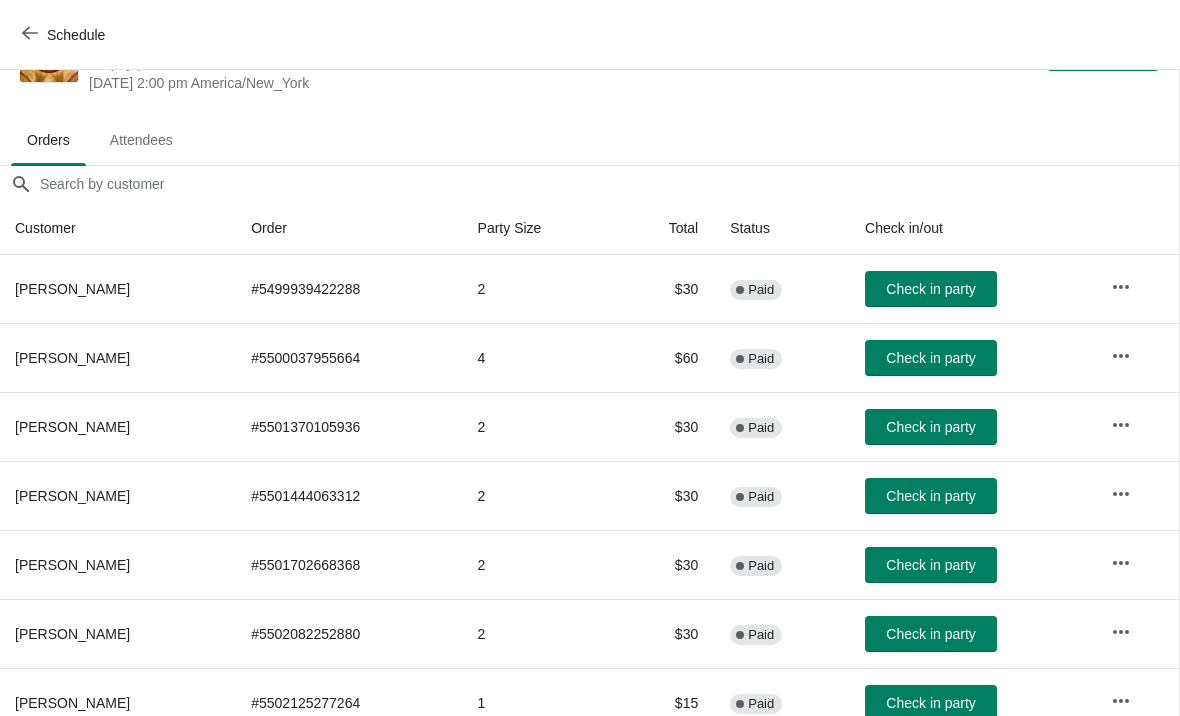 click on "Schedule" at bounding box center (65, 35) 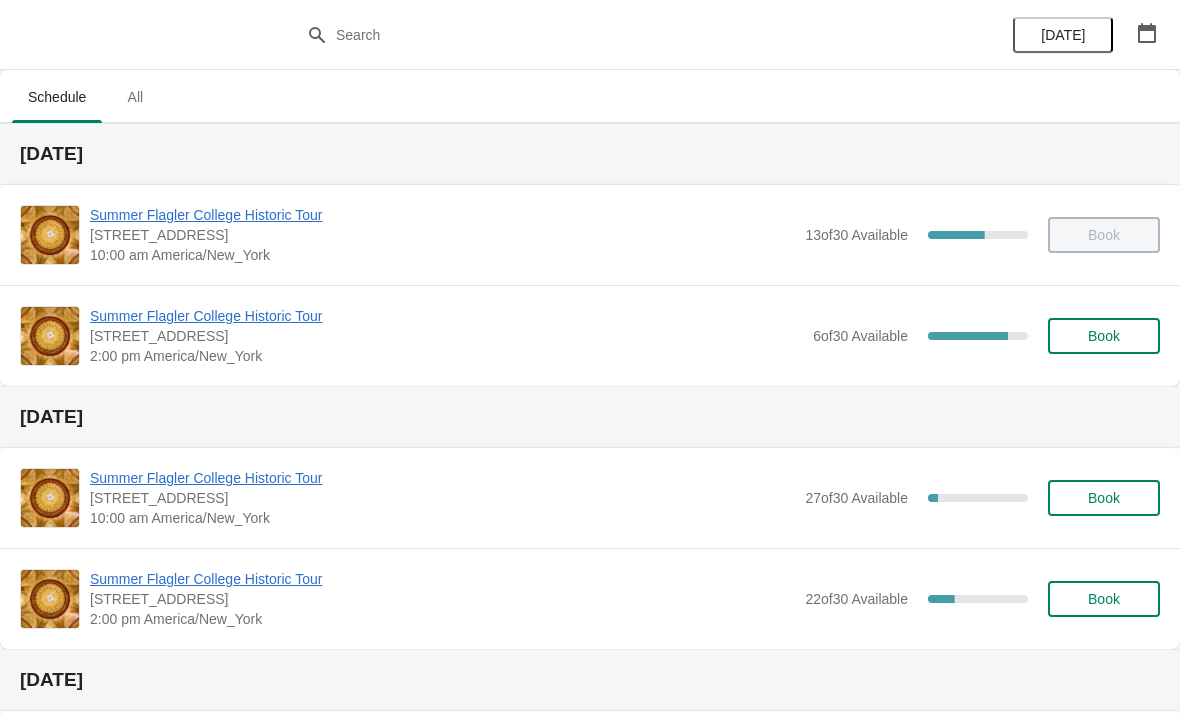 scroll, scrollTop: 0, scrollLeft: 0, axis: both 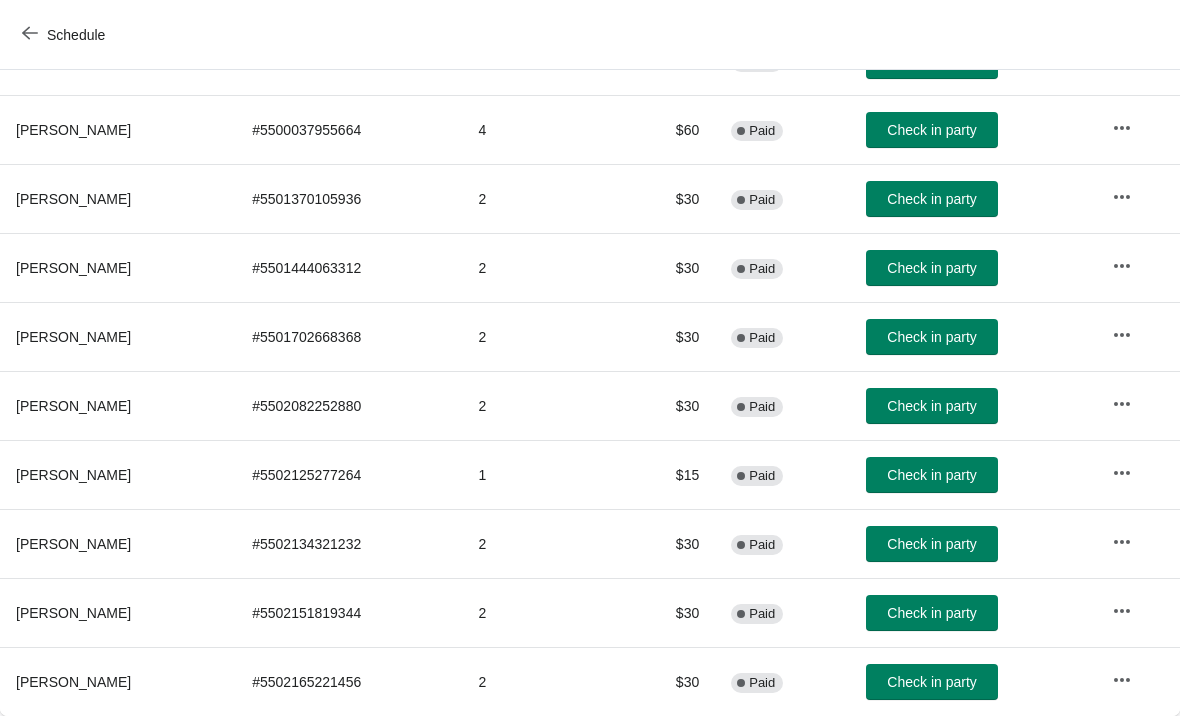 click on "Check in party" at bounding box center [932, 544] 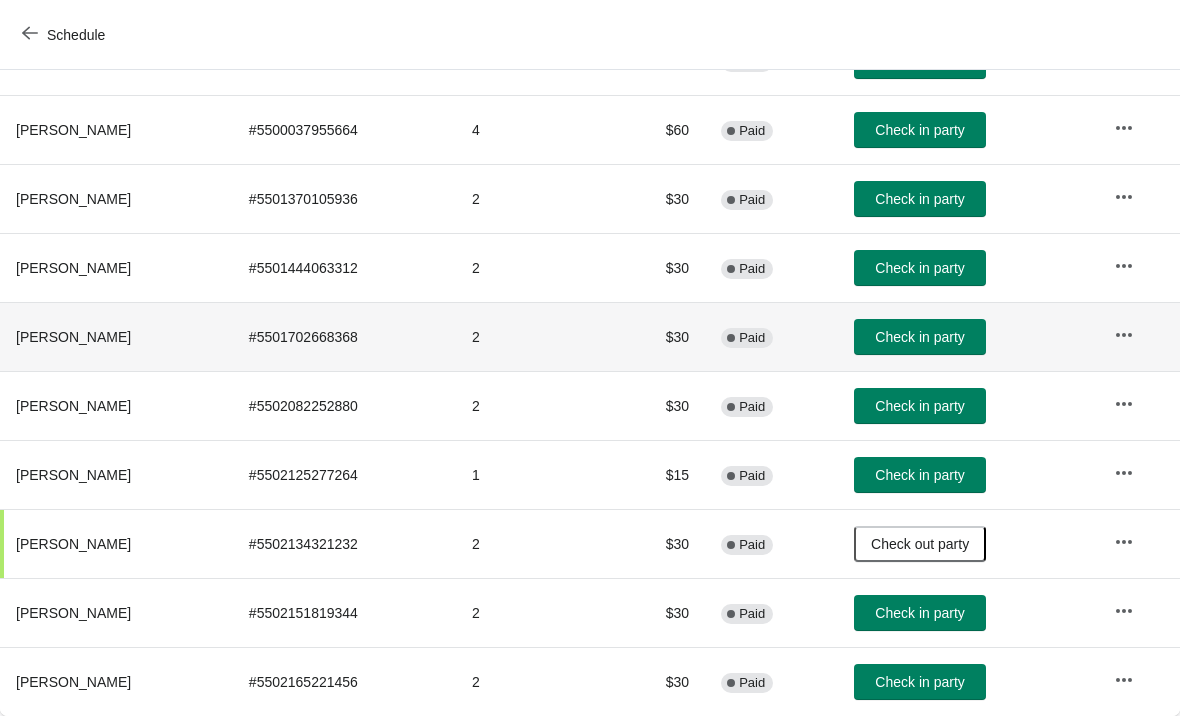 click on "[PERSON_NAME]" at bounding box center (116, 336) 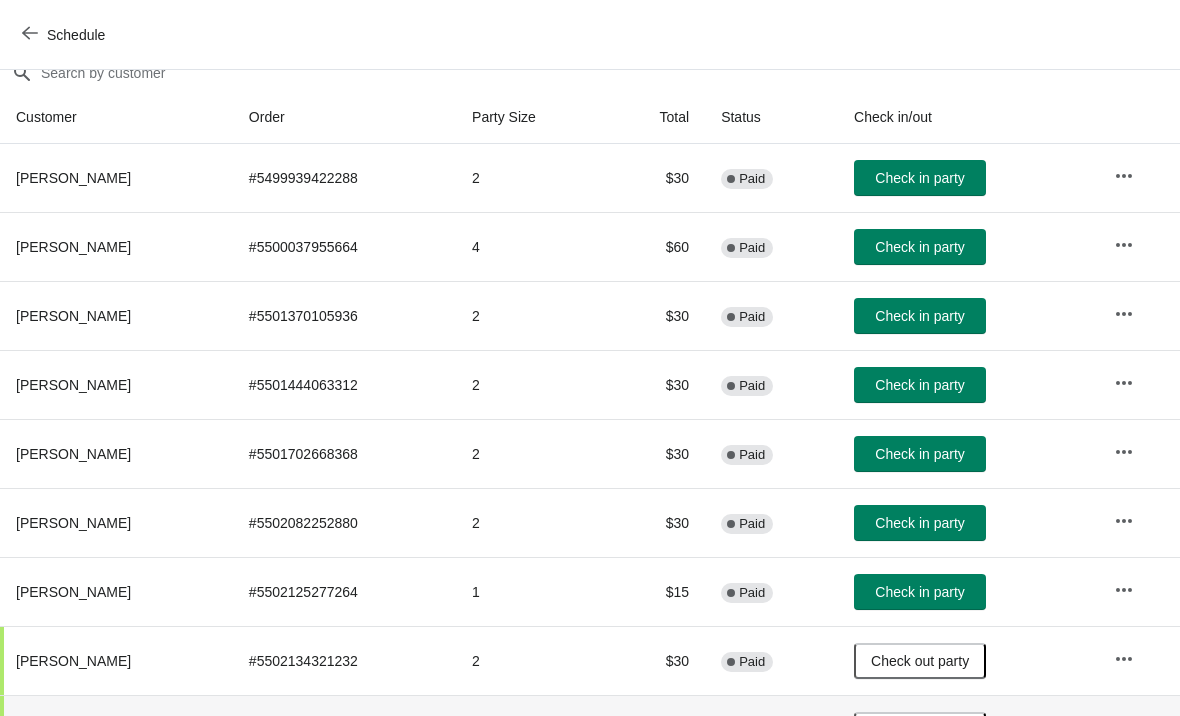 scroll, scrollTop: 187, scrollLeft: 0, axis: vertical 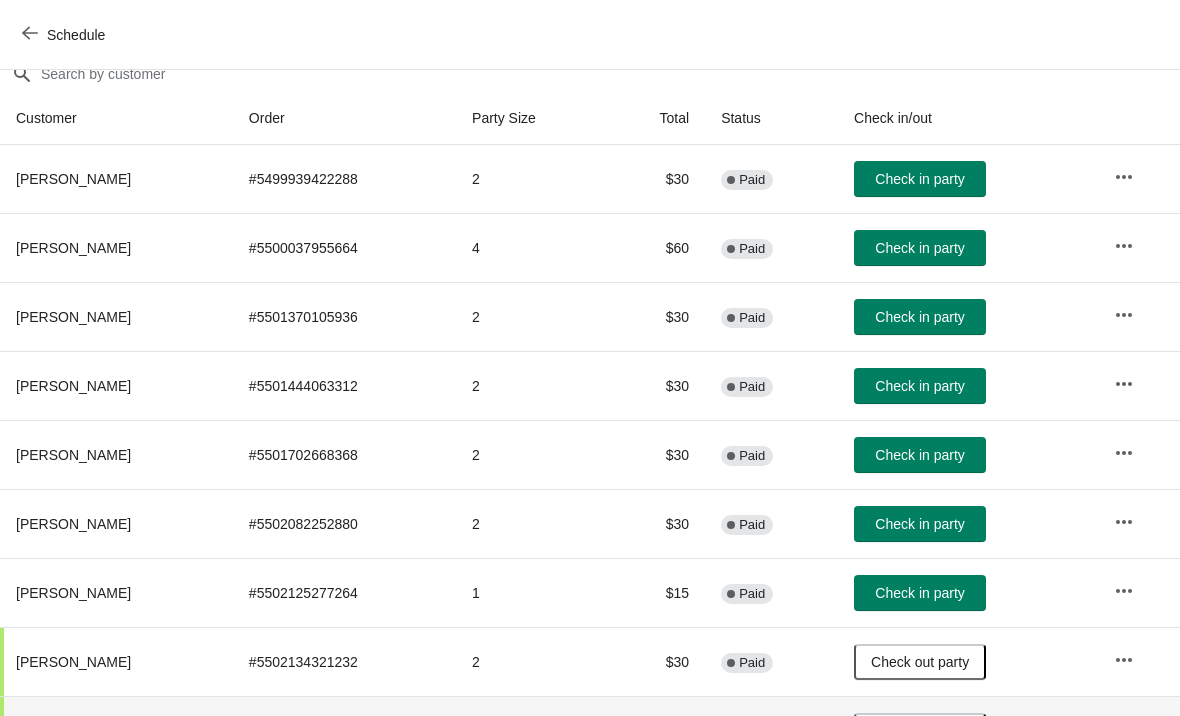 click on "Check in party" at bounding box center [920, 248] 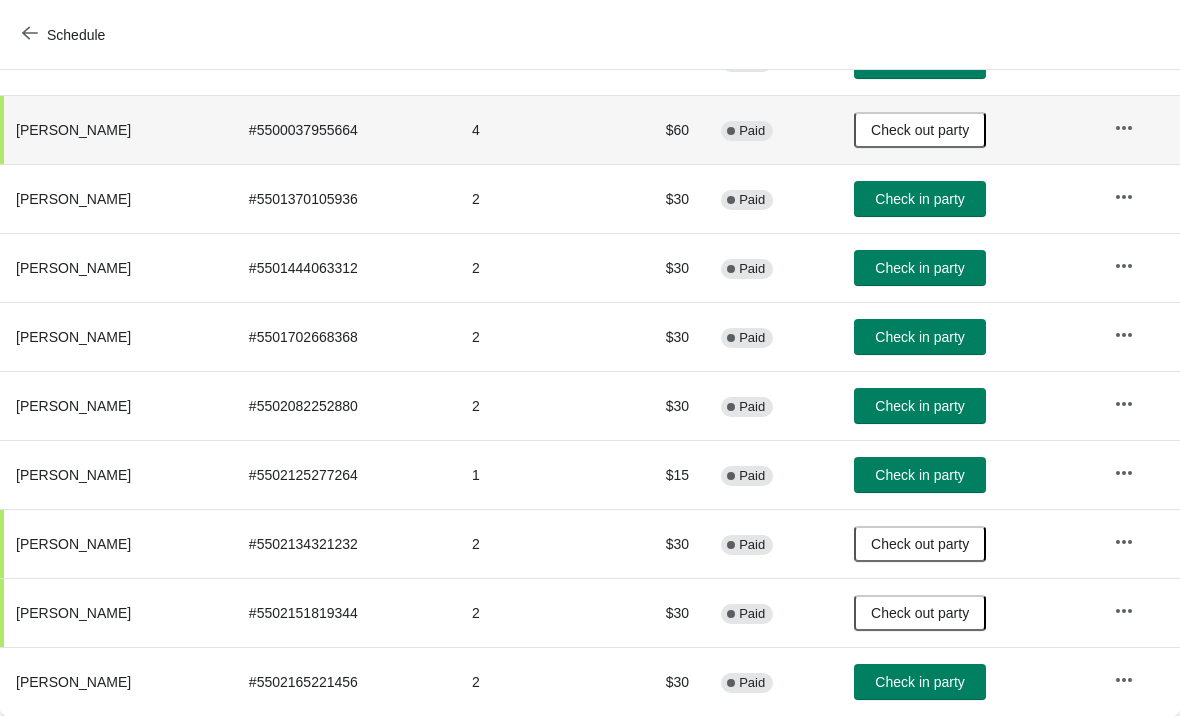 scroll, scrollTop: 305, scrollLeft: 0, axis: vertical 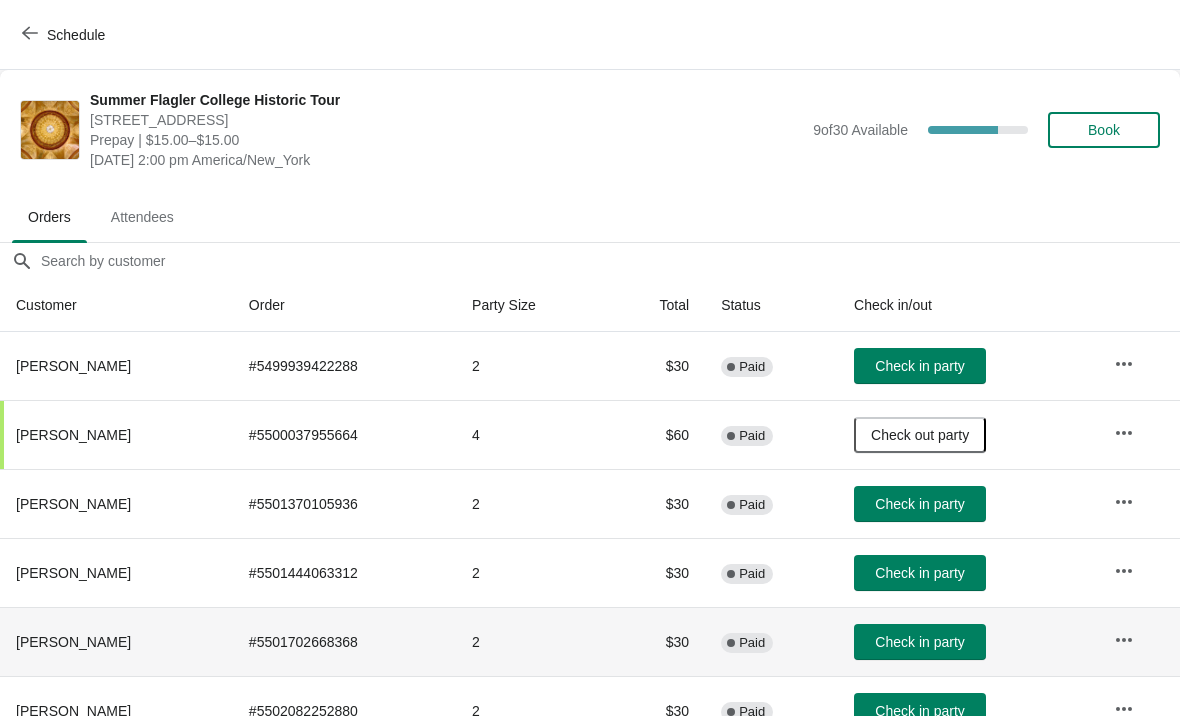click on "[PERSON_NAME]" at bounding box center (116, 641) 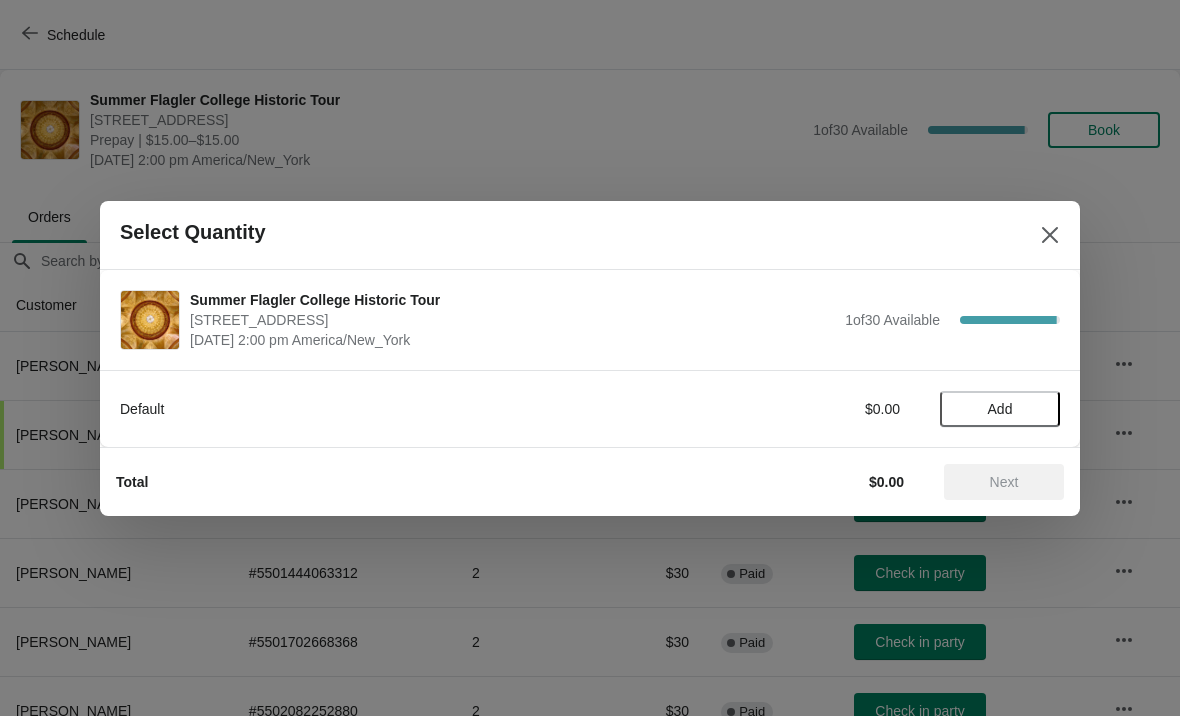 click on "Add" at bounding box center [1000, 409] 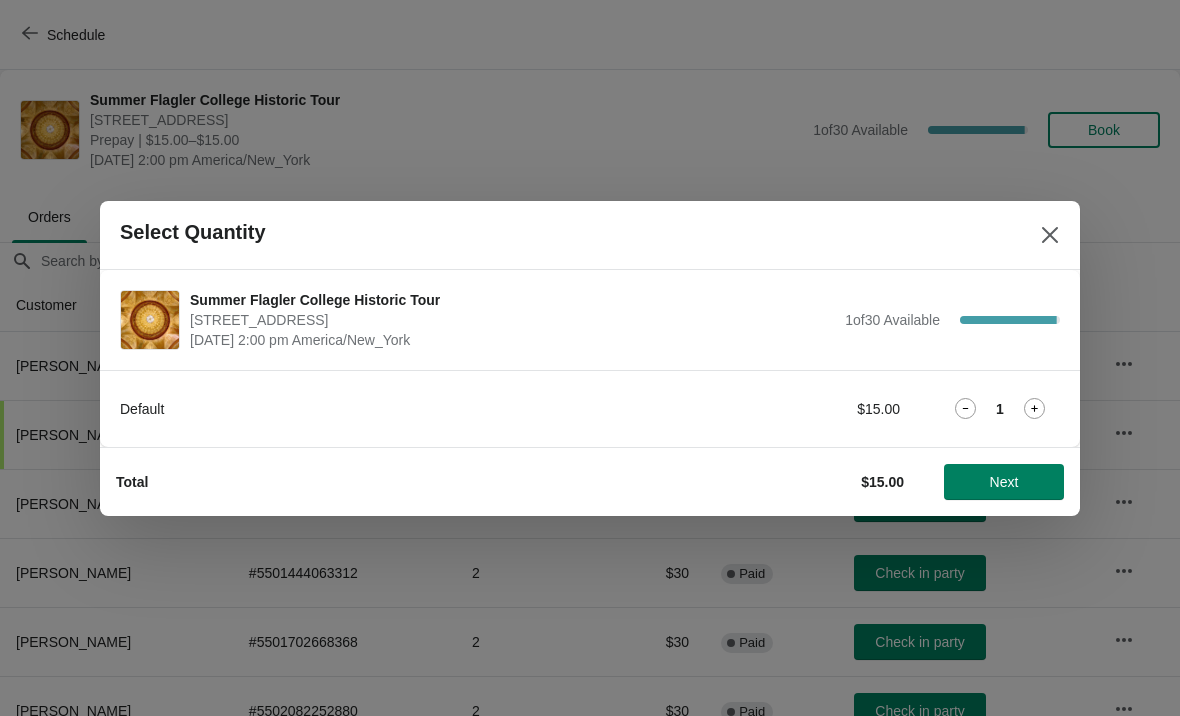 click 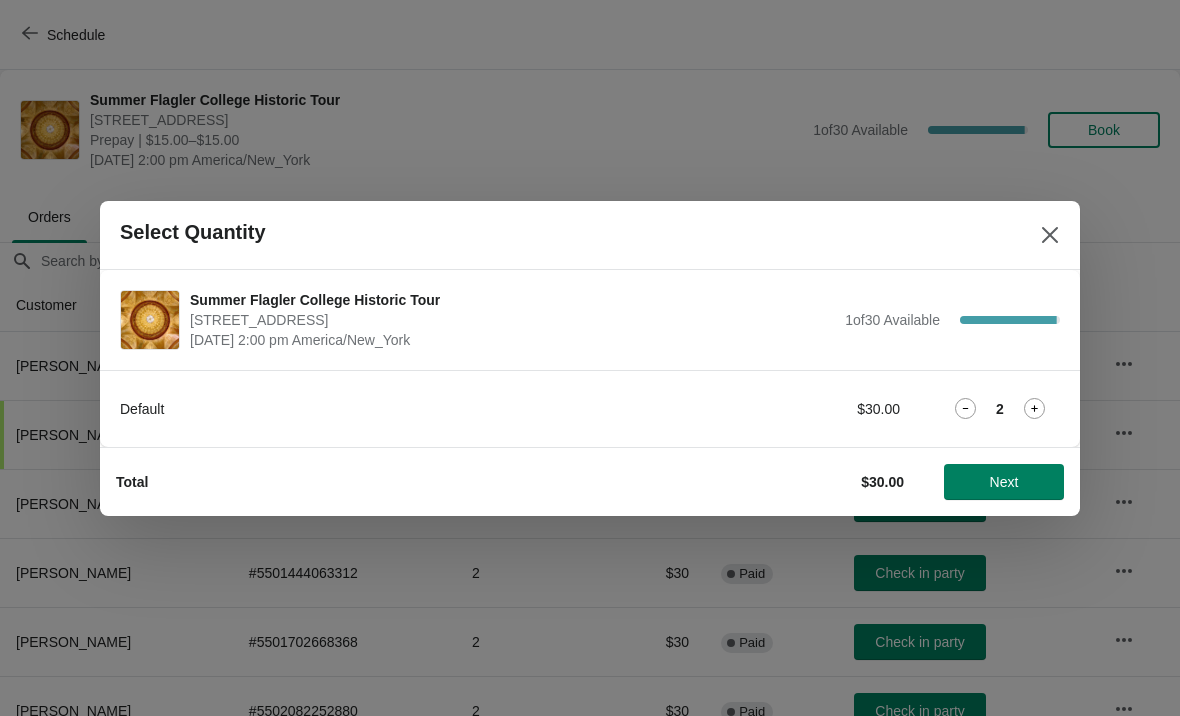 click on "Next" at bounding box center (1004, 482) 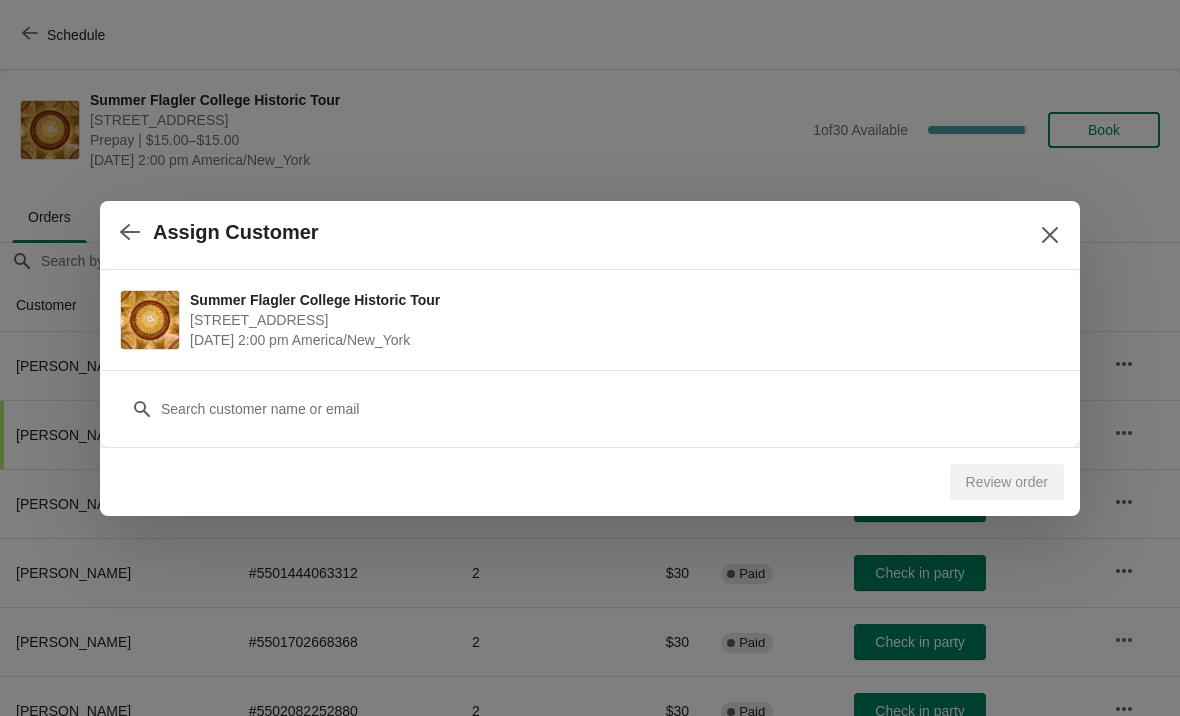 click on "Customer" at bounding box center (590, 399) 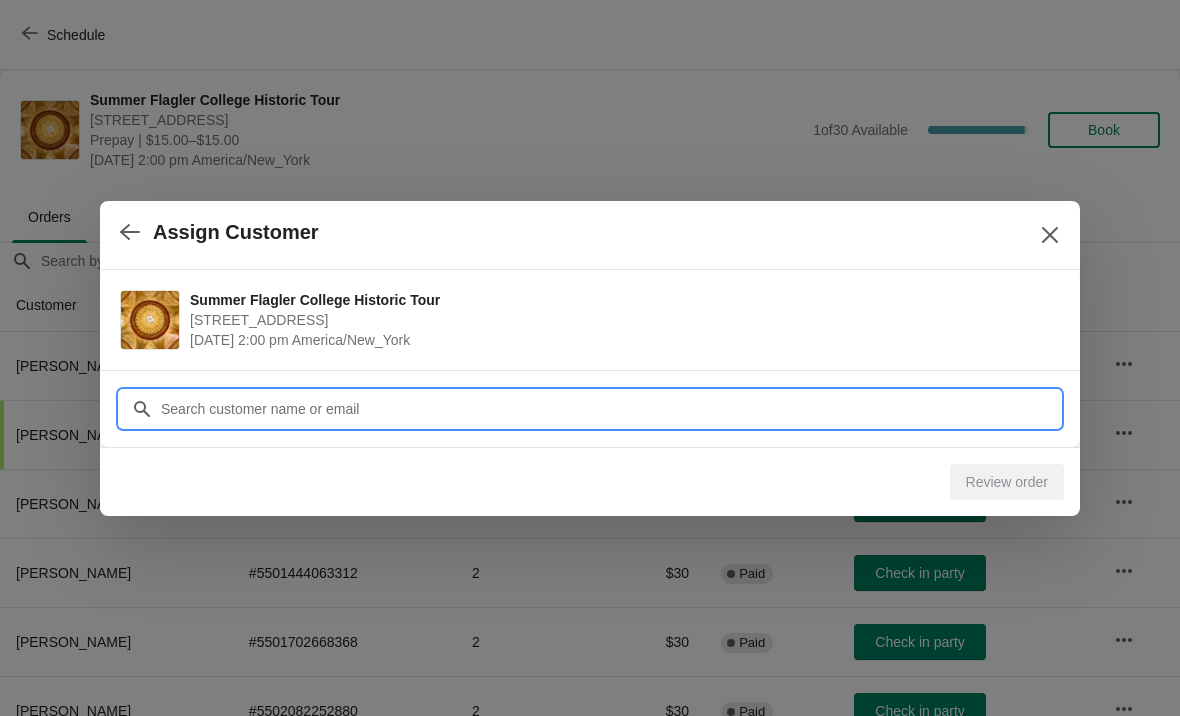 click on "Customer" at bounding box center [610, 409] 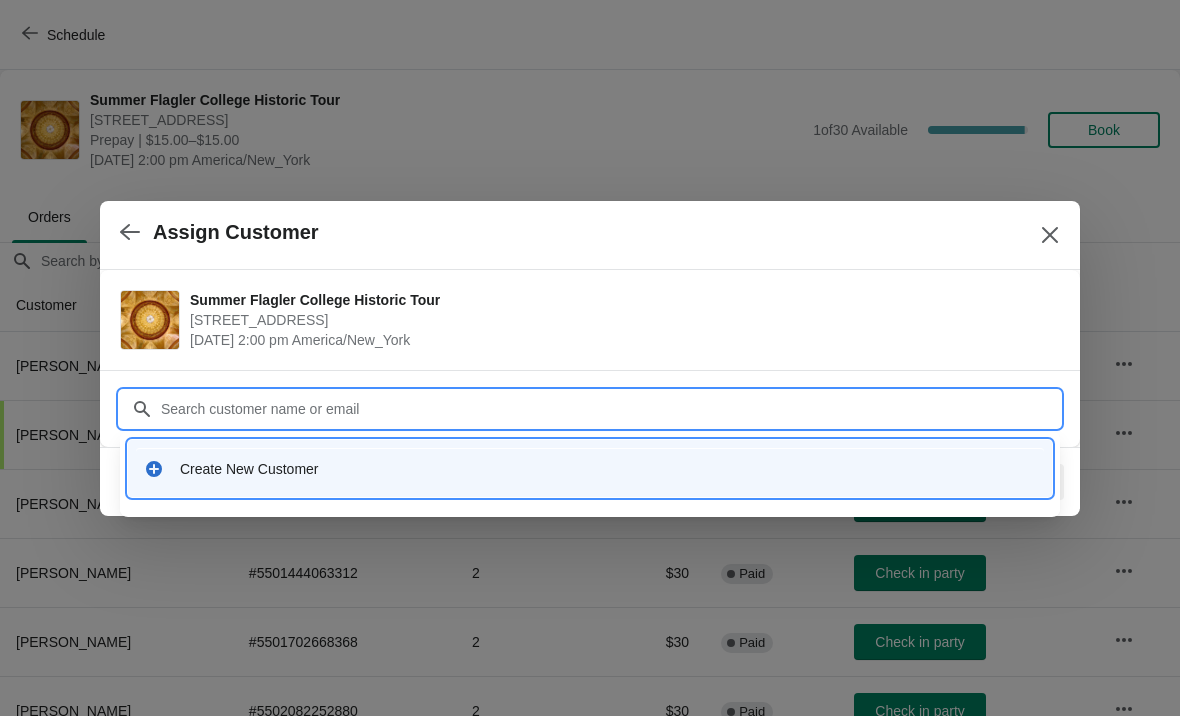 click on "Create New Customer" at bounding box center (590, 468) 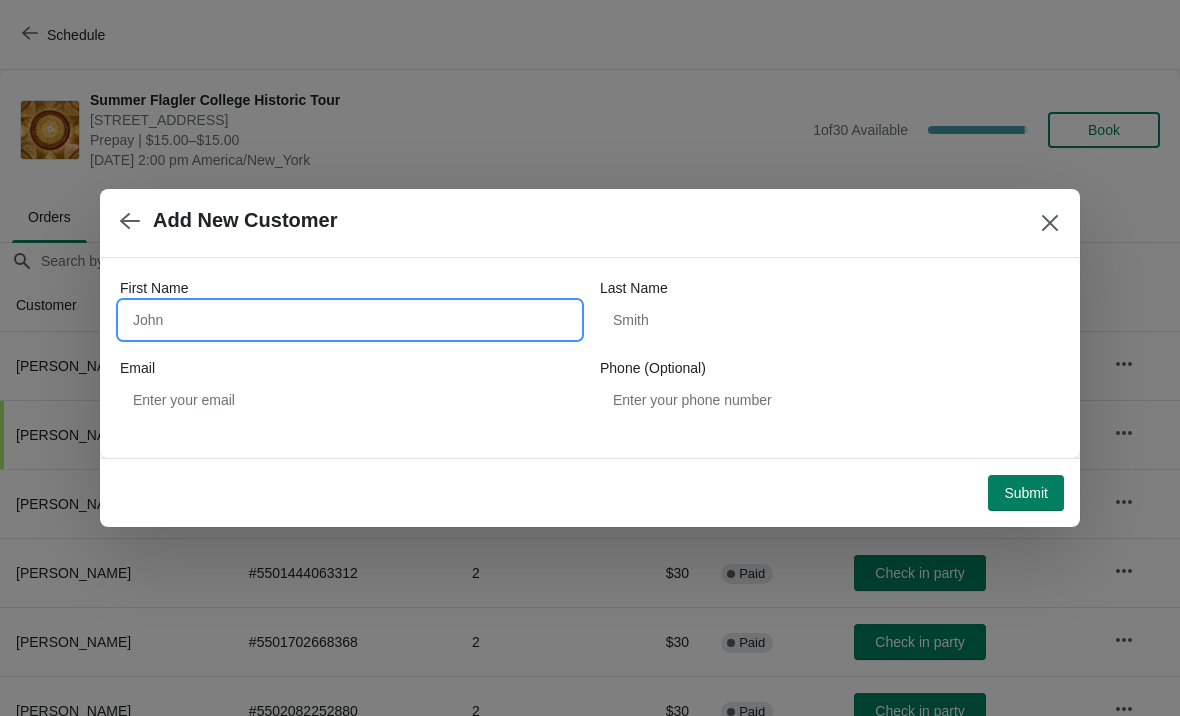 click on "First Name" at bounding box center [350, 320] 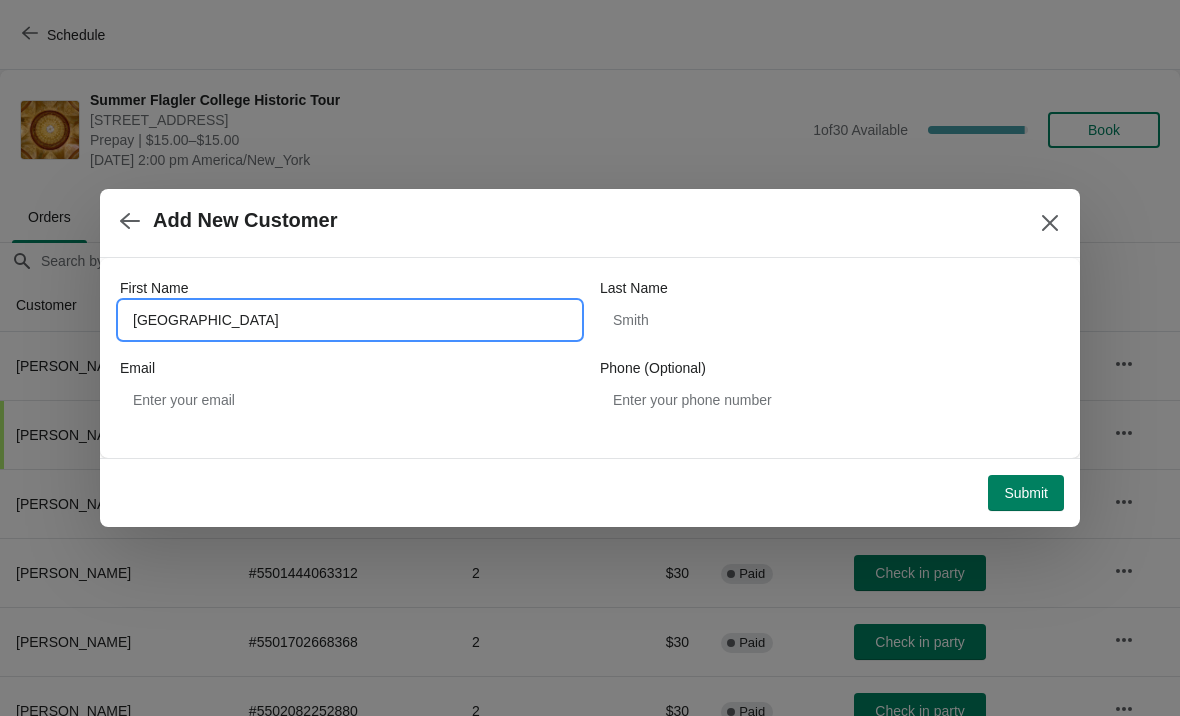 type on "Vienna" 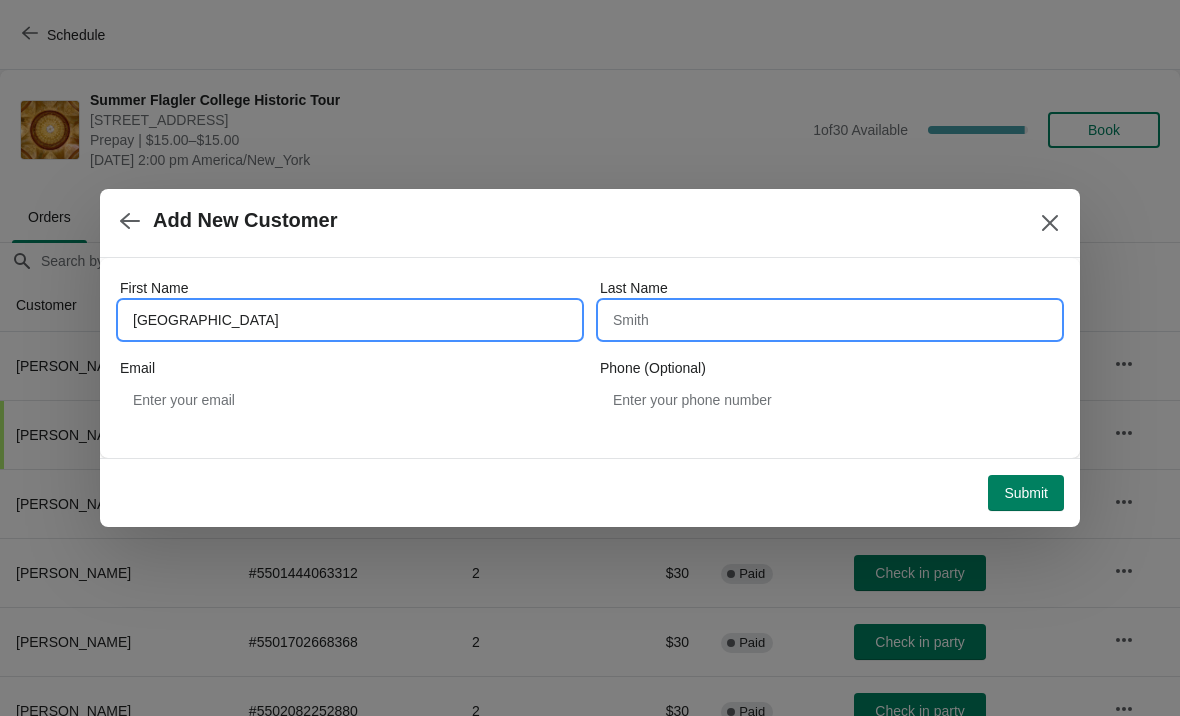 click on "Last Name" at bounding box center [830, 320] 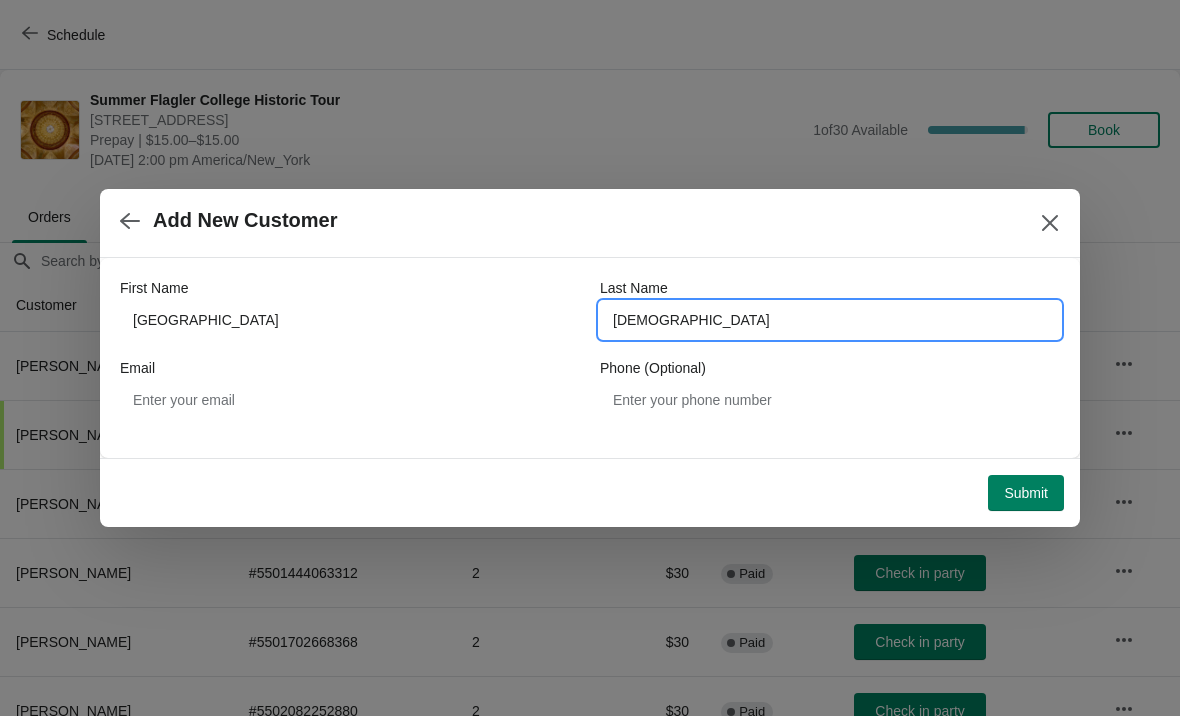 type on "Creekard" 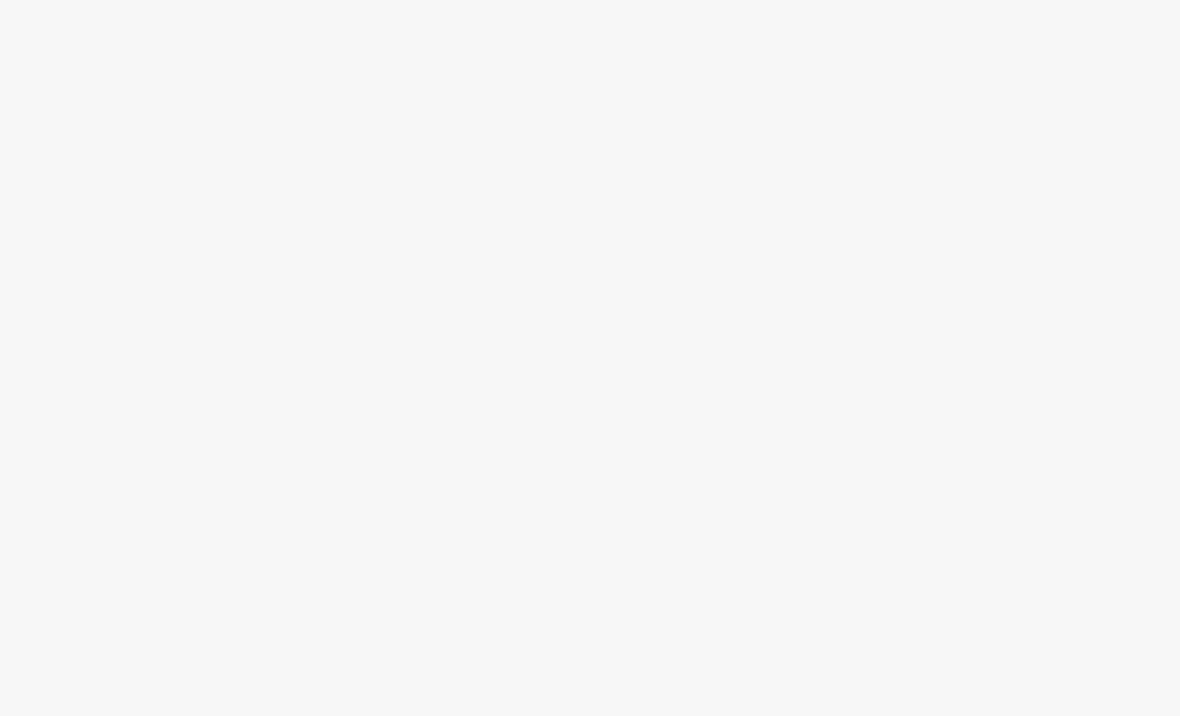 scroll, scrollTop: 0, scrollLeft: 0, axis: both 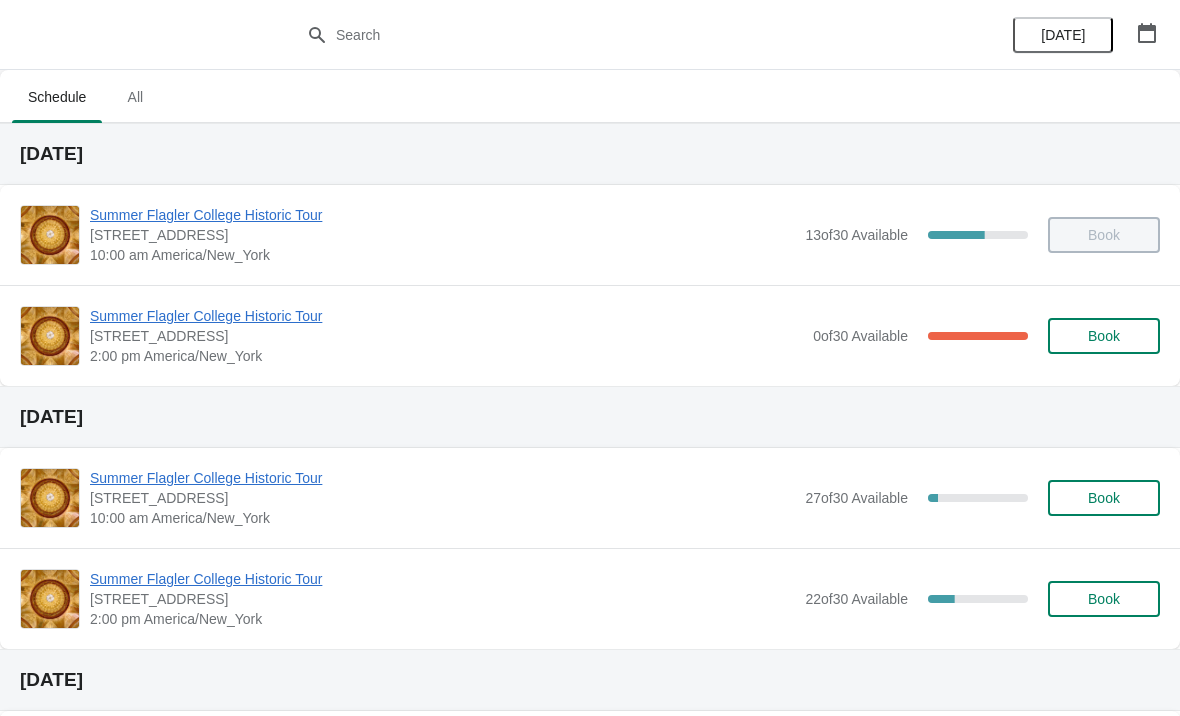 click on "Summer Flagler College Historic Tour" at bounding box center [446, 316] 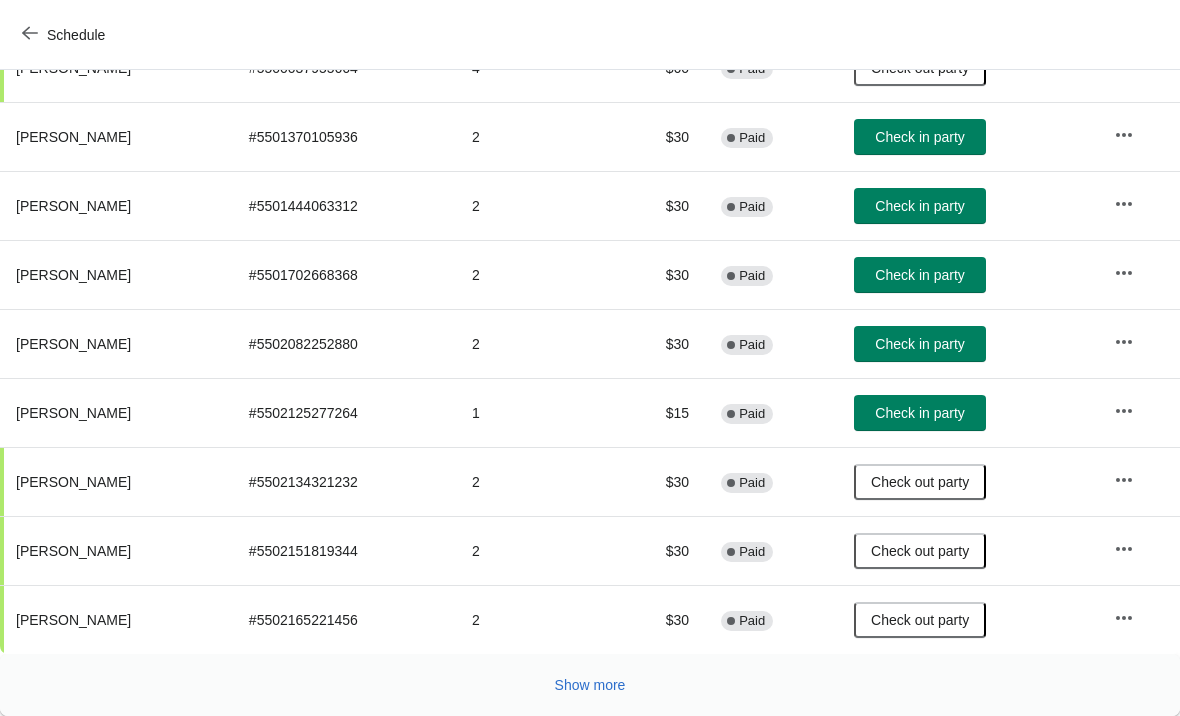 scroll, scrollTop: 370, scrollLeft: -1, axis: both 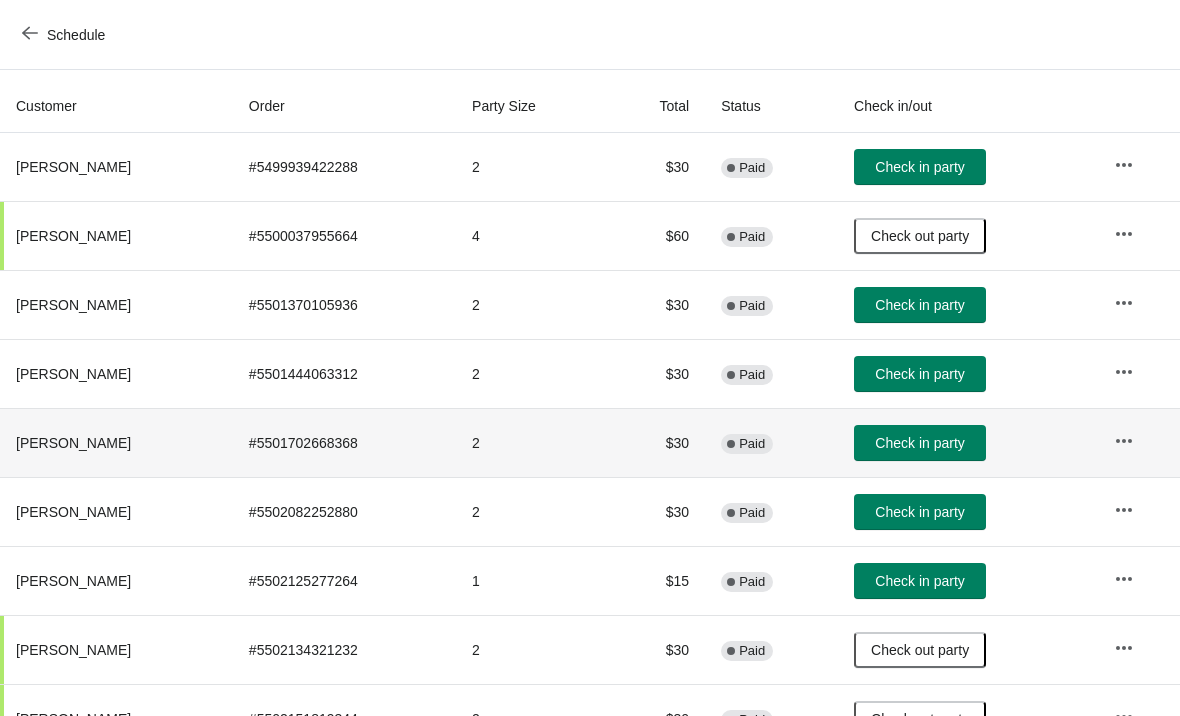 click on "Check in party" at bounding box center (919, 305) 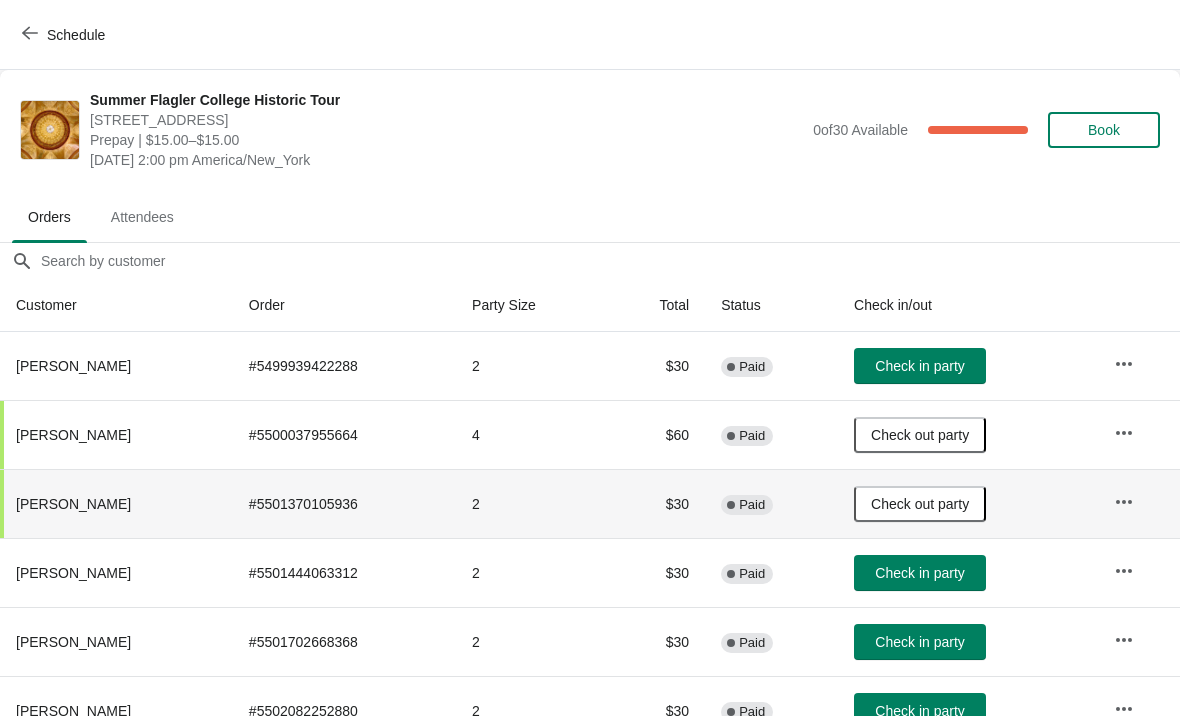 scroll, scrollTop: 0, scrollLeft: 0, axis: both 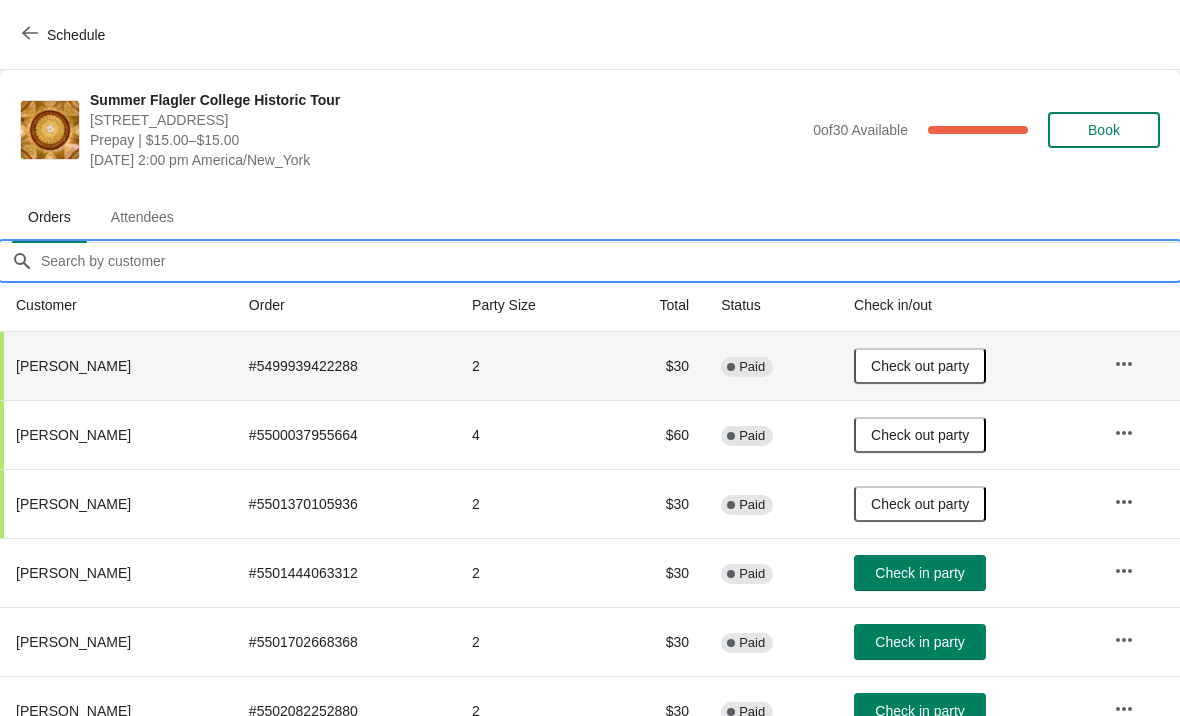 click on "Orders filter search" at bounding box center [610, 261] 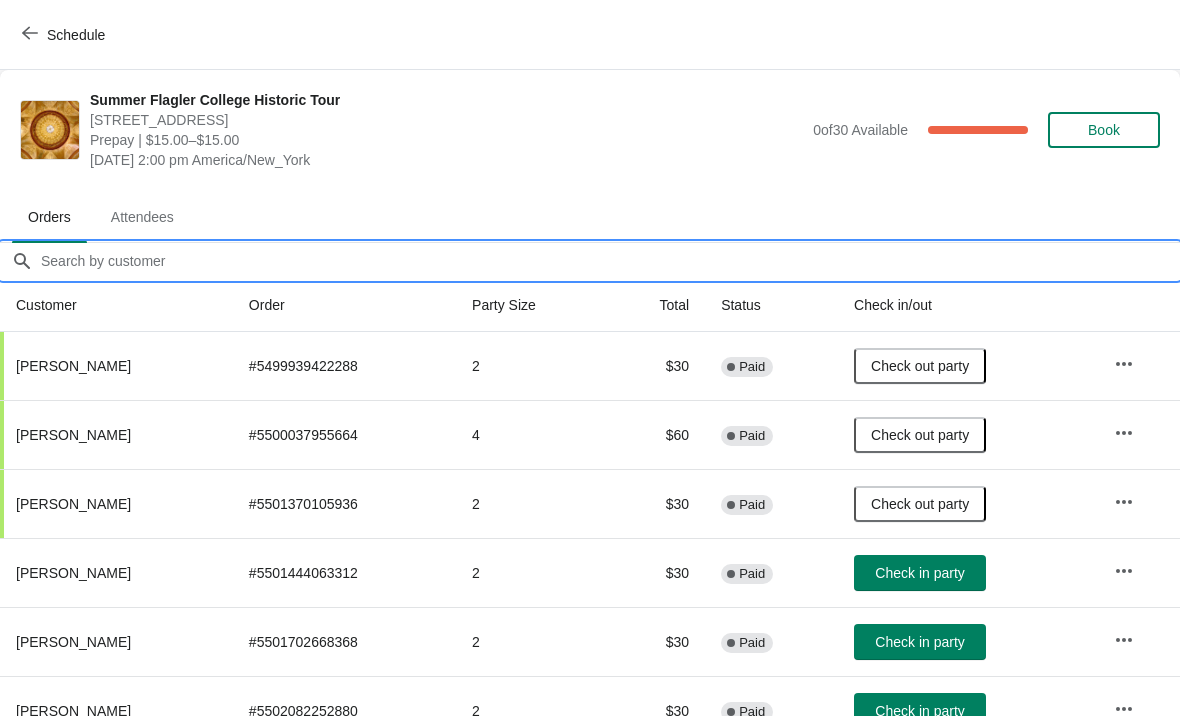 click on "Customer" at bounding box center (116, 305) 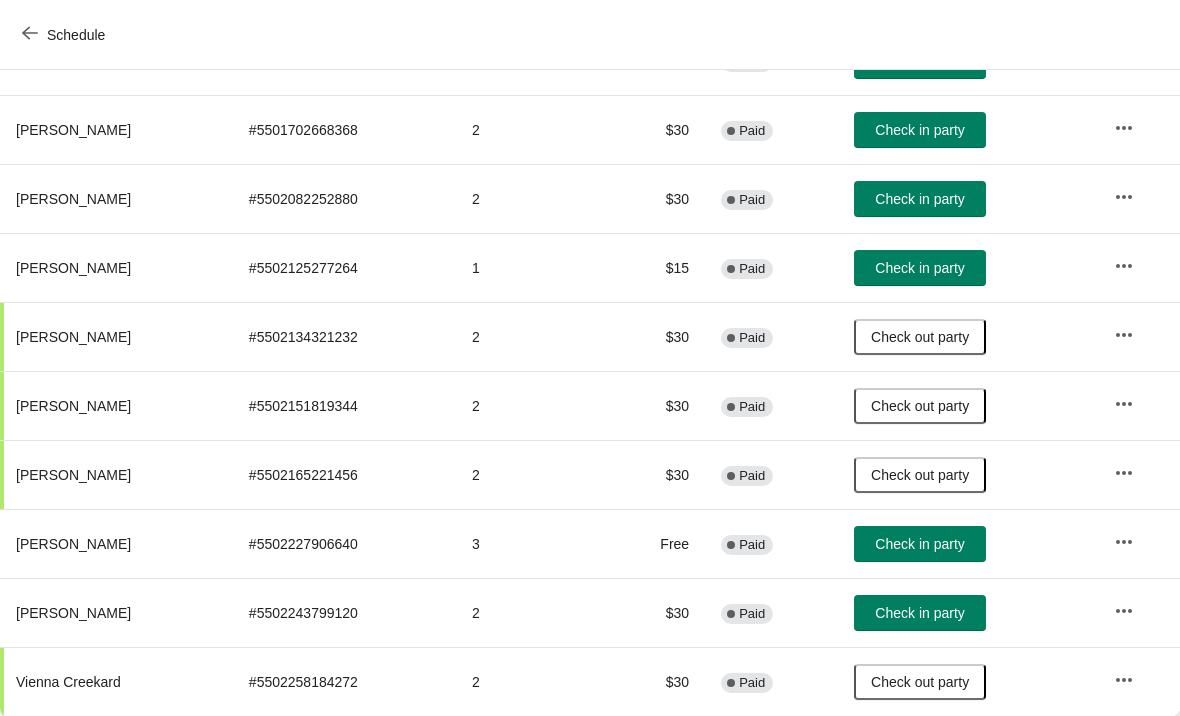 scroll, scrollTop: 512, scrollLeft: 0, axis: vertical 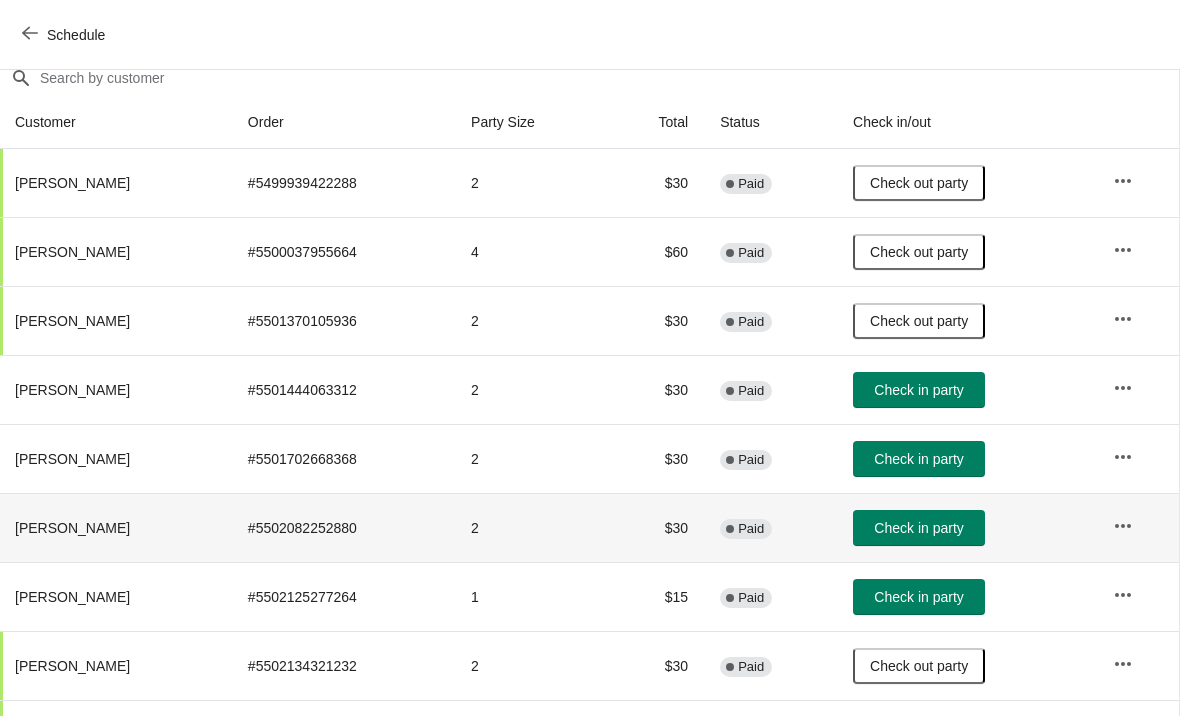click on "Check in party" at bounding box center [967, 527] 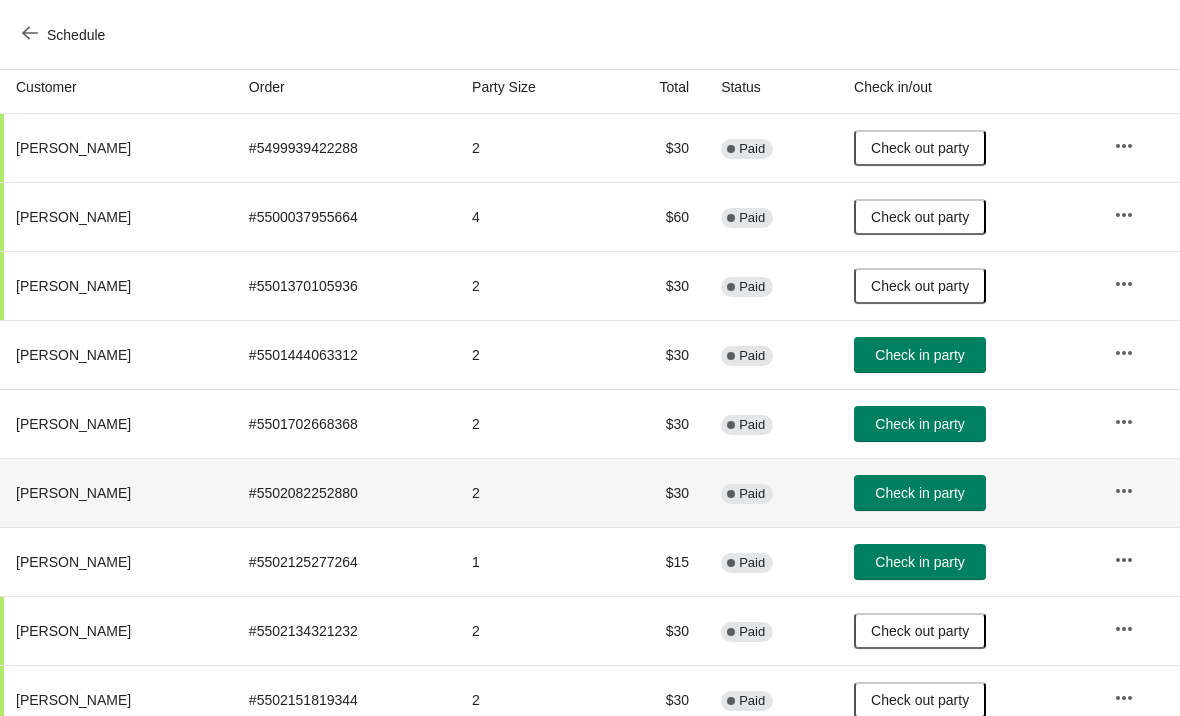 scroll, scrollTop: 236, scrollLeft: 0, axis: vertical 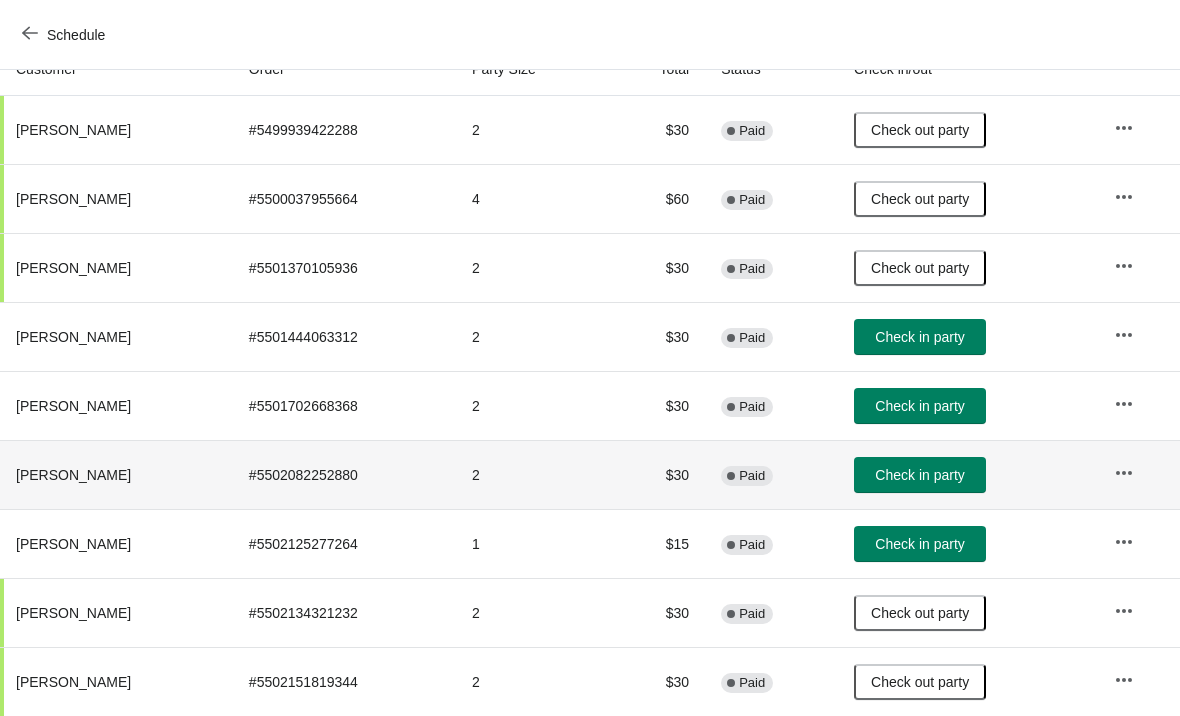 click on "Check in party" at bounding box center [919, 475] 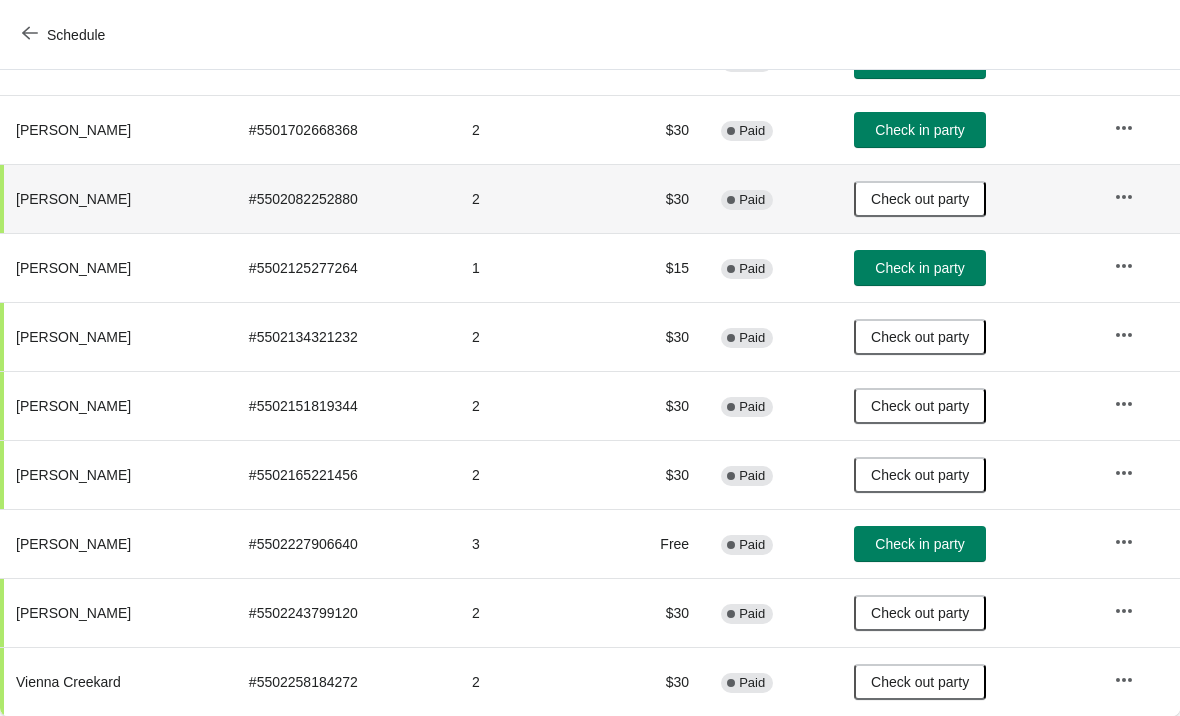 scroll, scrollTop: 512, scrollLeft: 0, axis: vertical 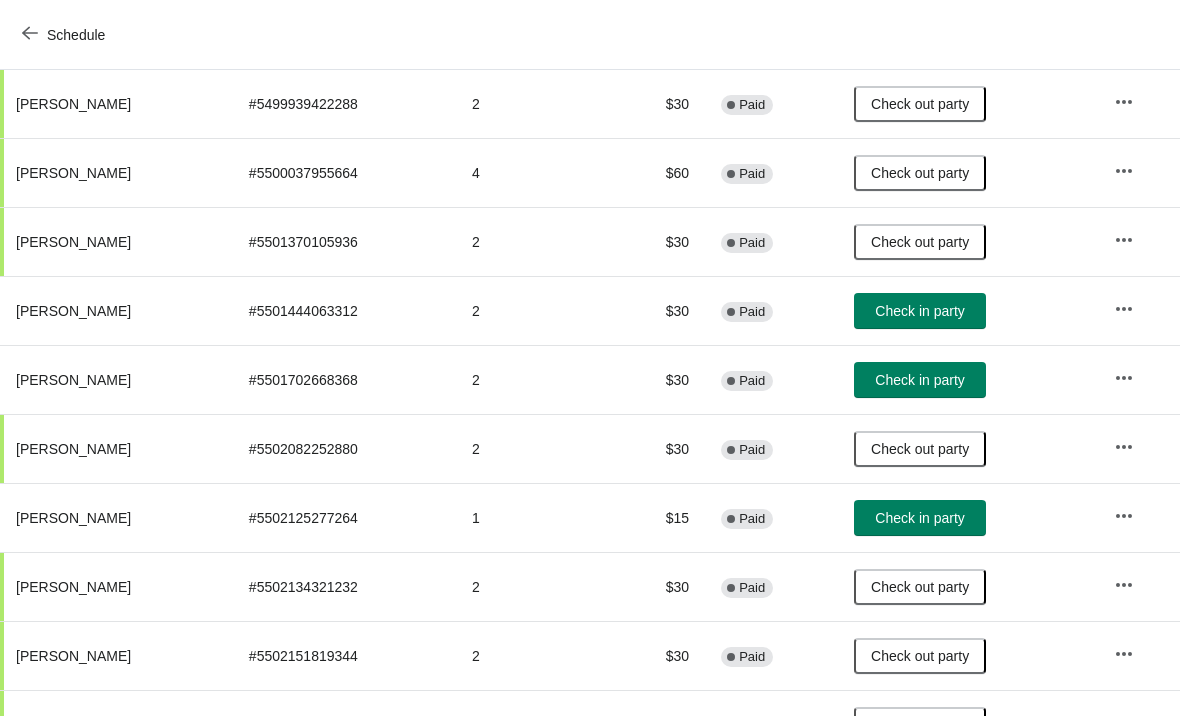 click on "Check in party" at bounding box center [920, 311] 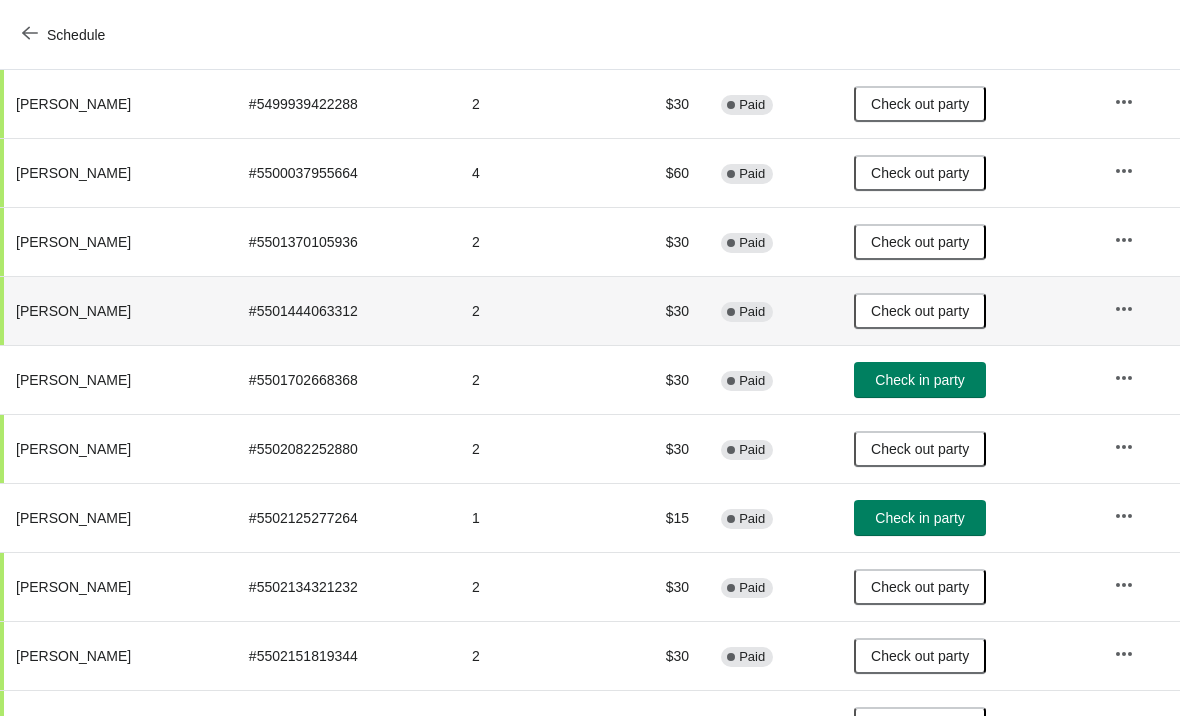 click on "Check in party" at bounding box center [919, 380] 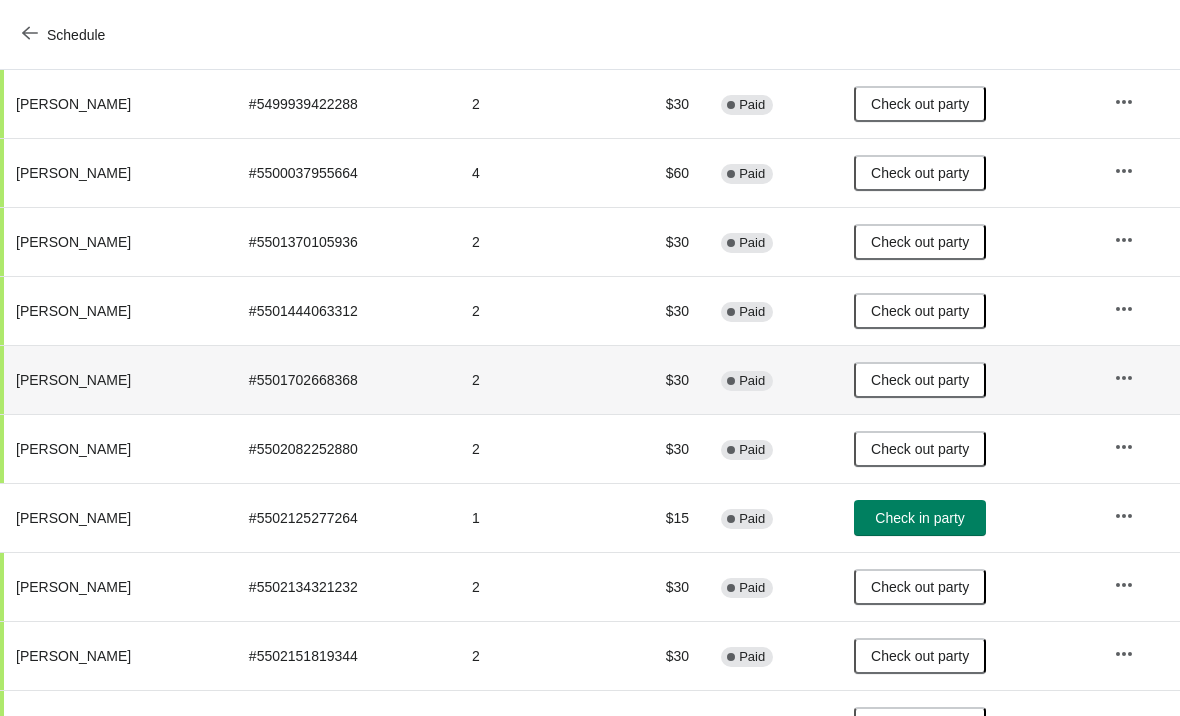 click on "Check in party" at bounding box center (920, 518) 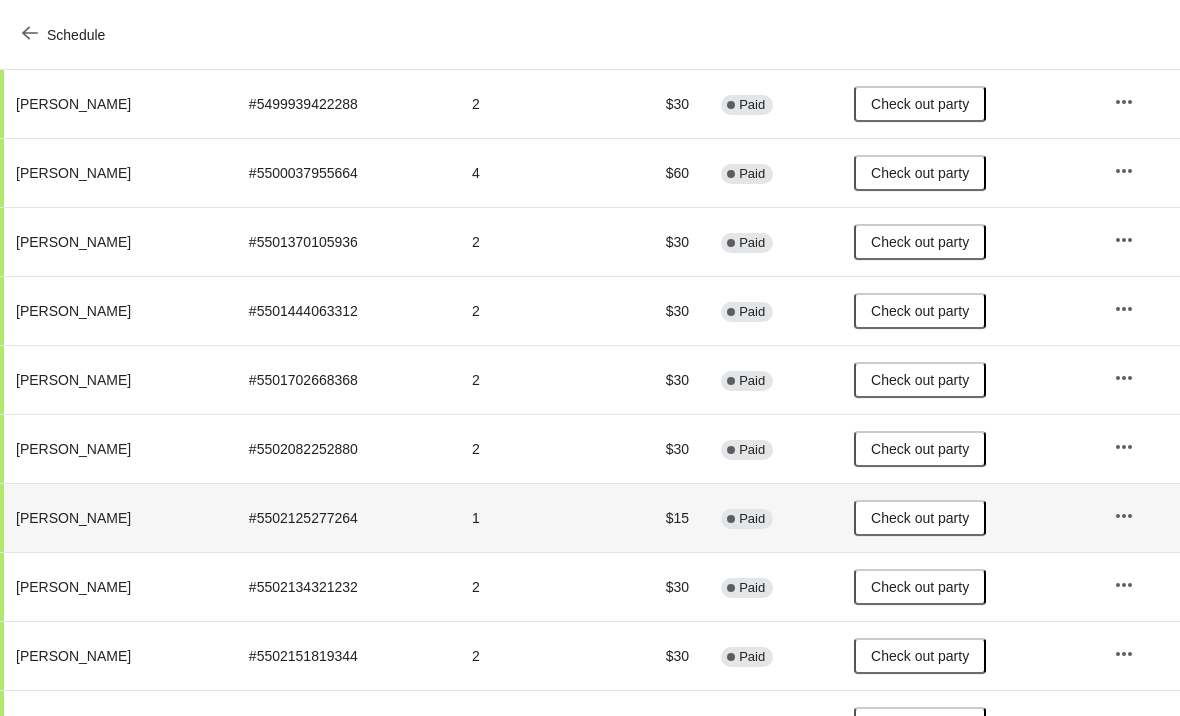 click on "Schedule" at bounding box center (65, 35) 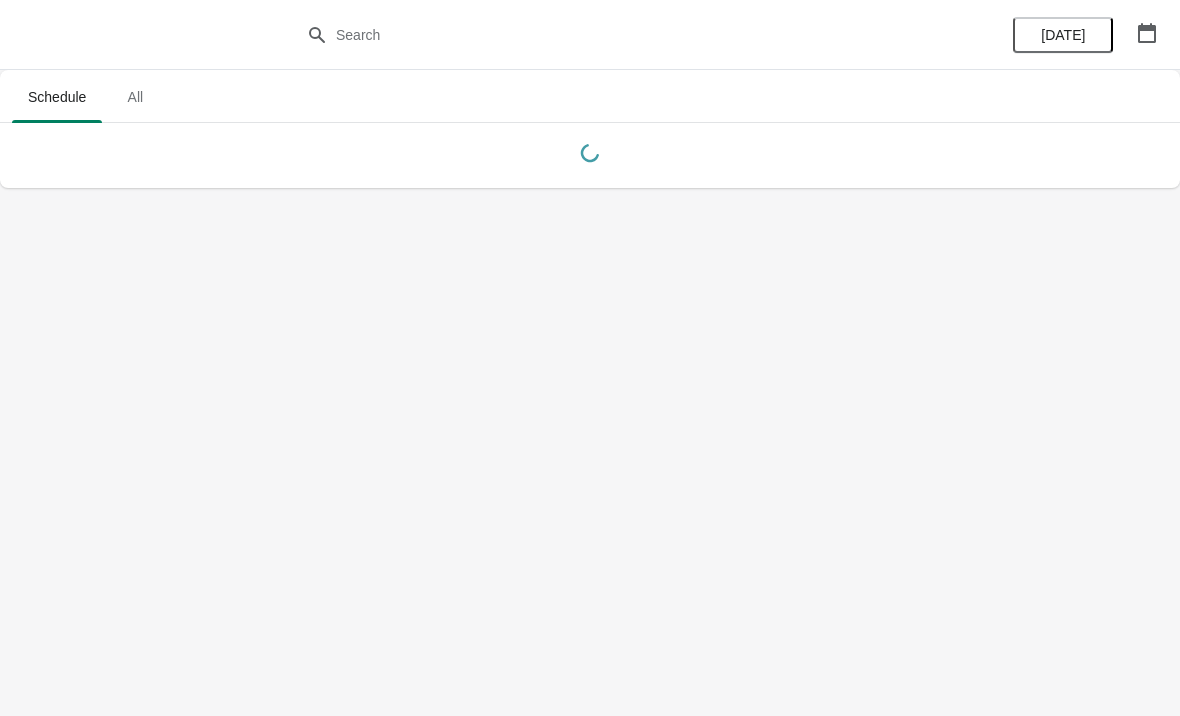scroll, scrollTop: 0, scrollLeft: 0, axis: both 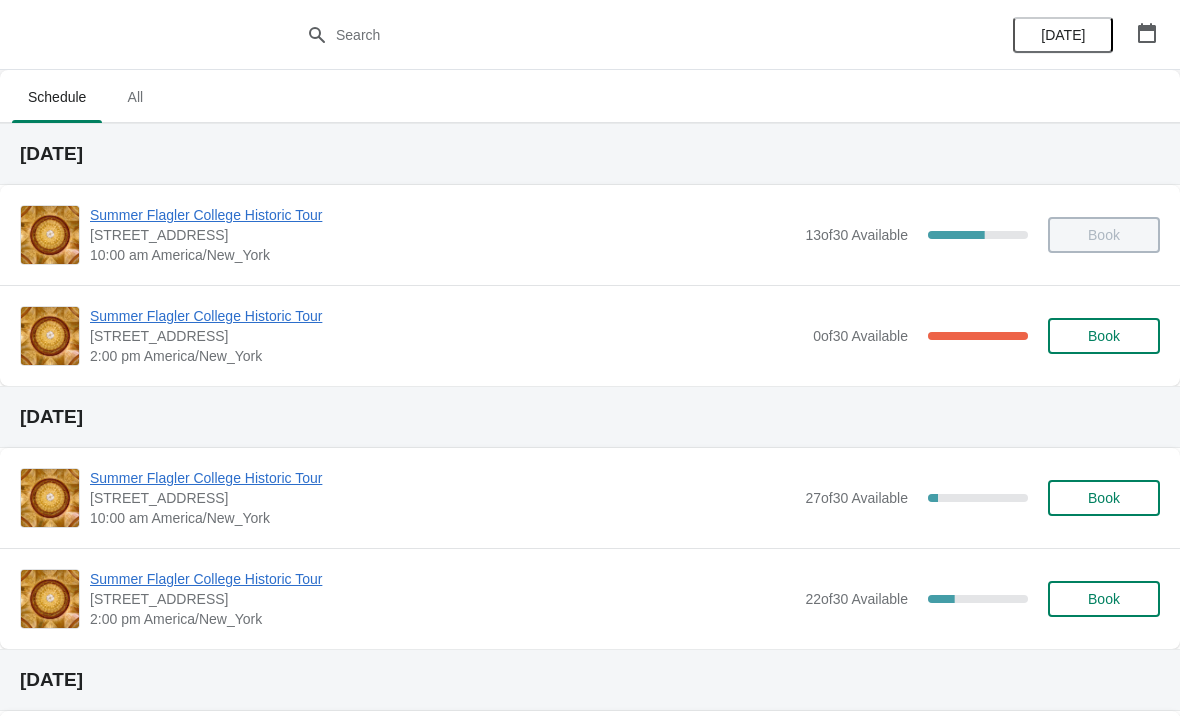 click on "Book" at bounding box center (1104, 498) 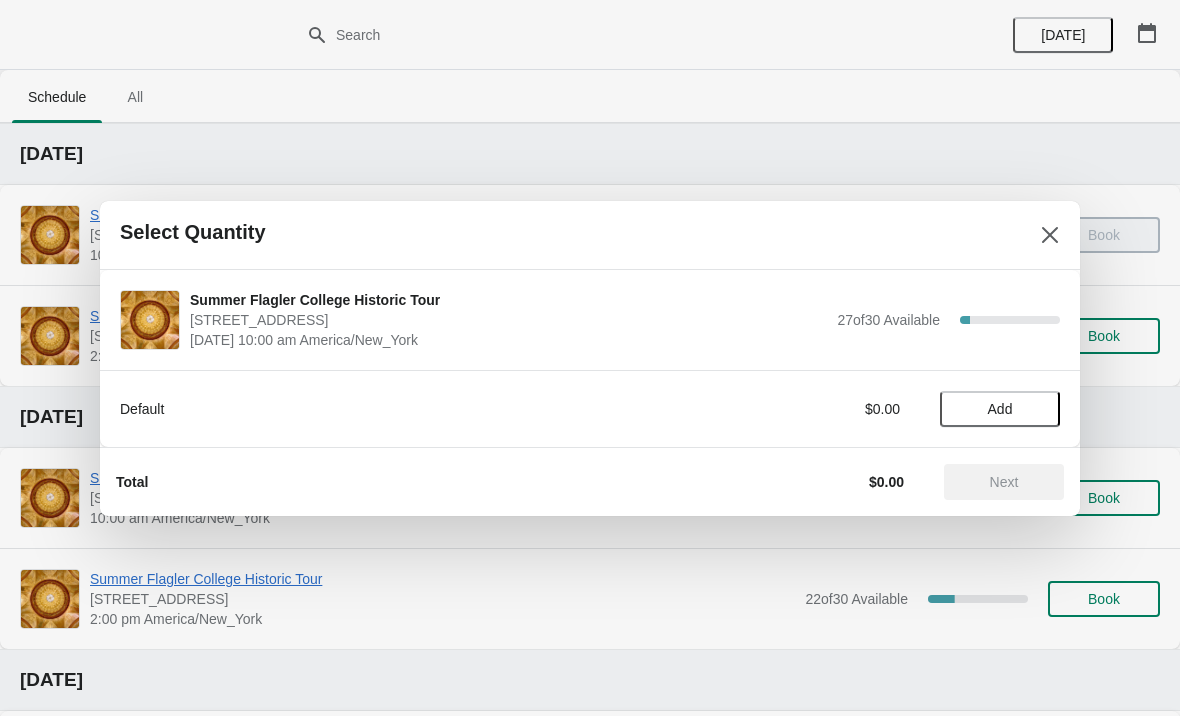 click on "Add" at bounding box center (1000, 409) 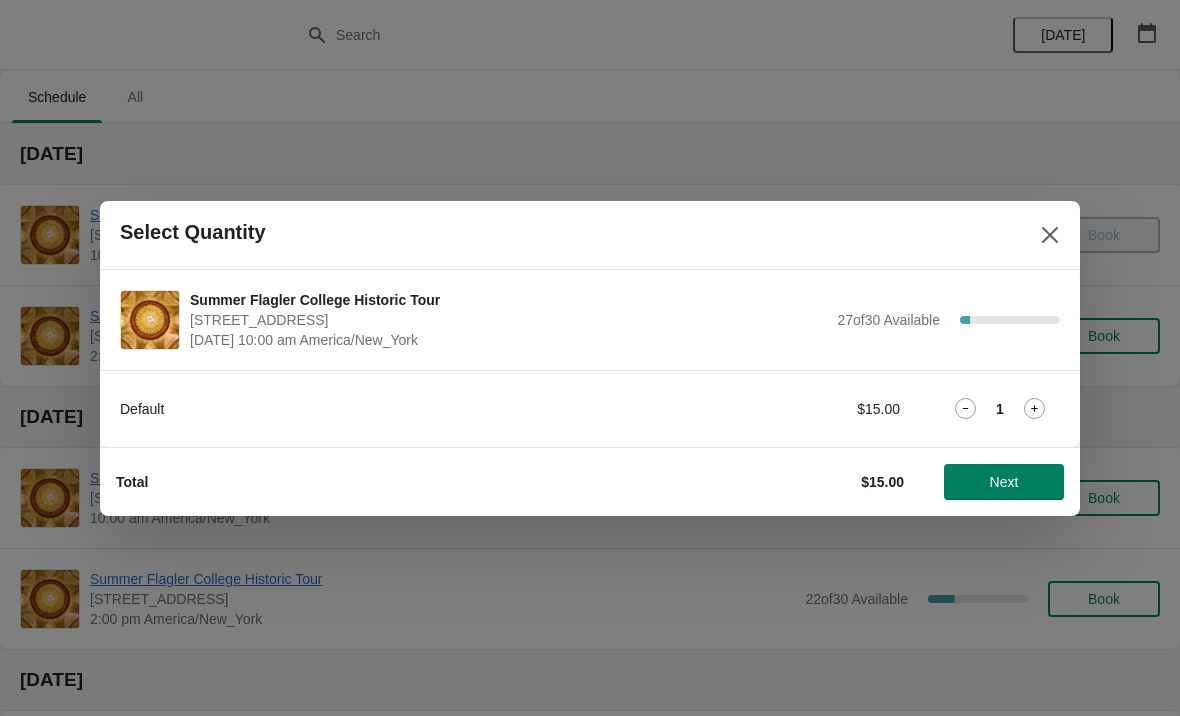 click on "Next" at bounding box center [1004, 482] 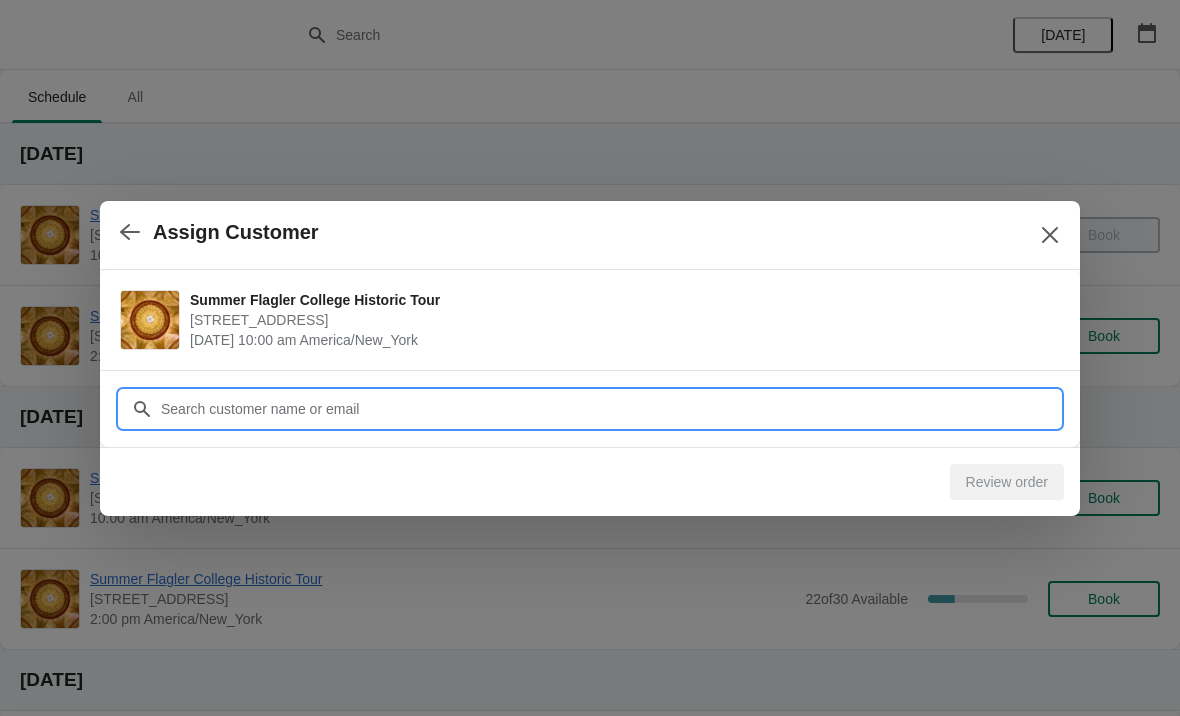 click on "Customer" at bounding box center [610, 409] 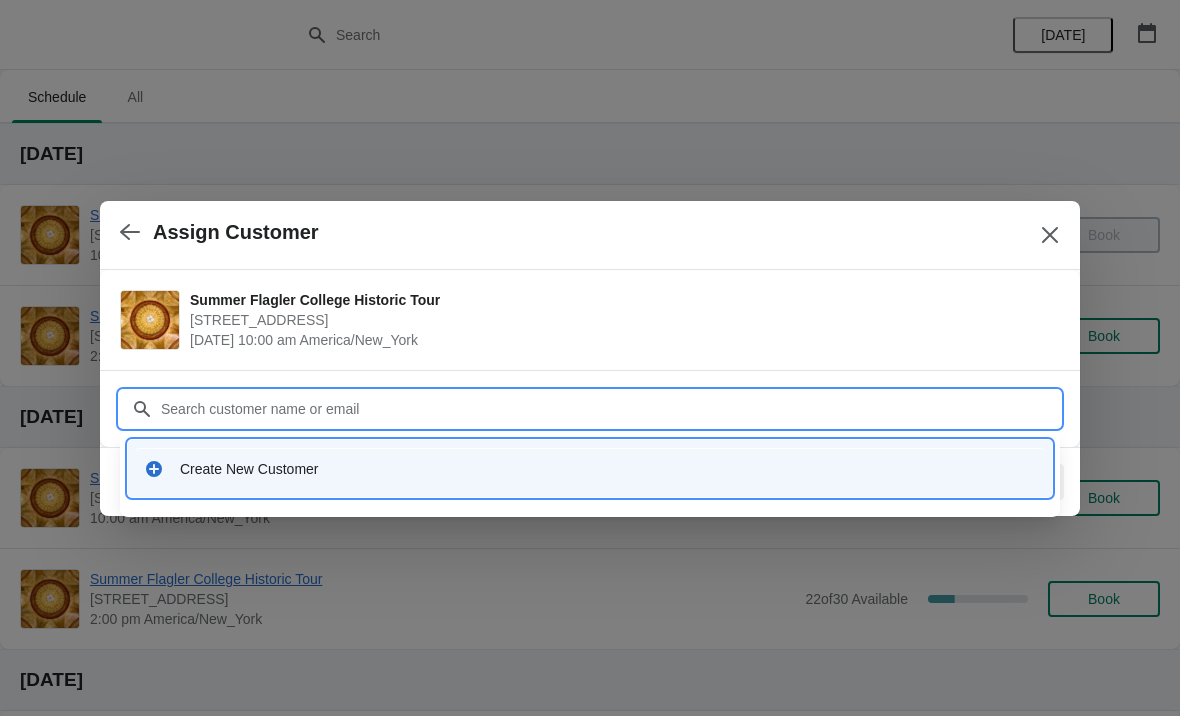click on "Create New Customer" at bounding box center (608, 469) 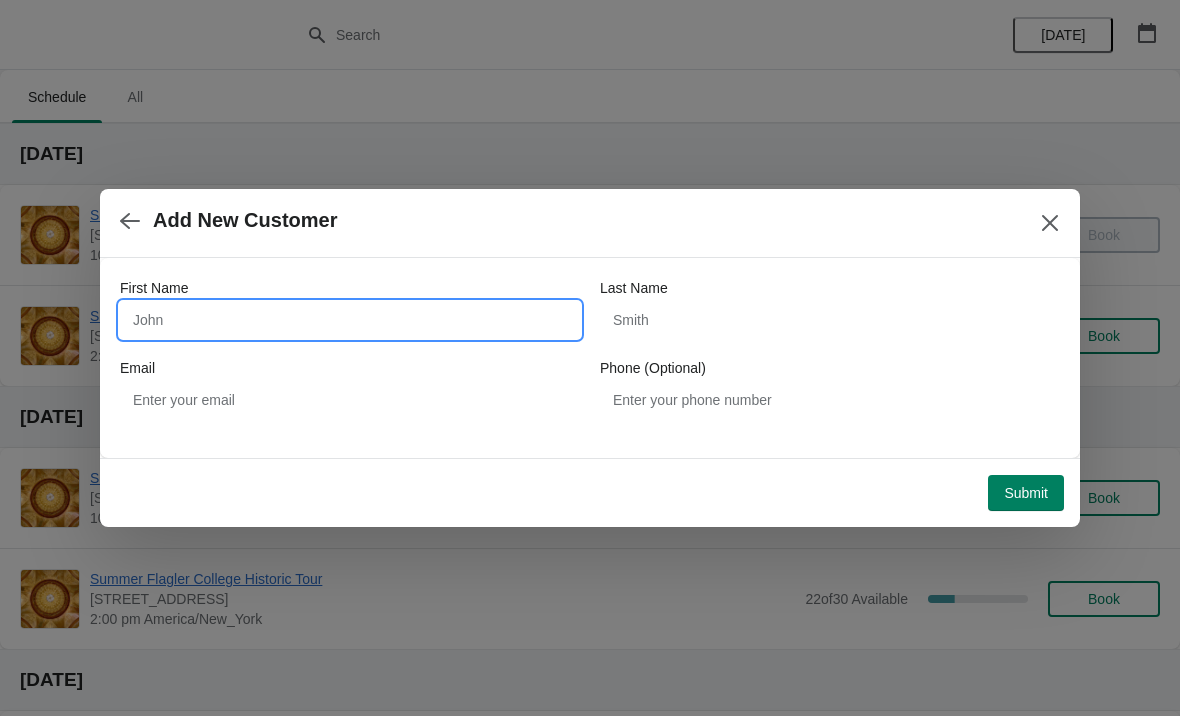 click on "First Name" at bounding box center [350, 320] 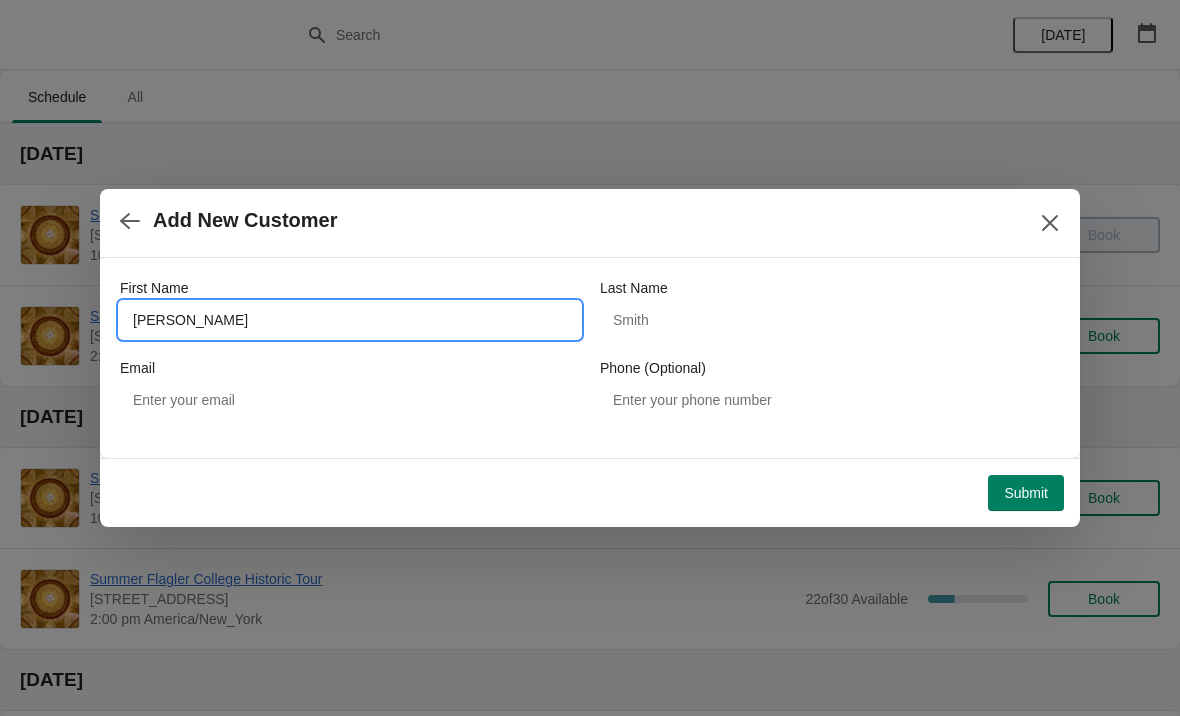 type on "[PERSON_NAME]" 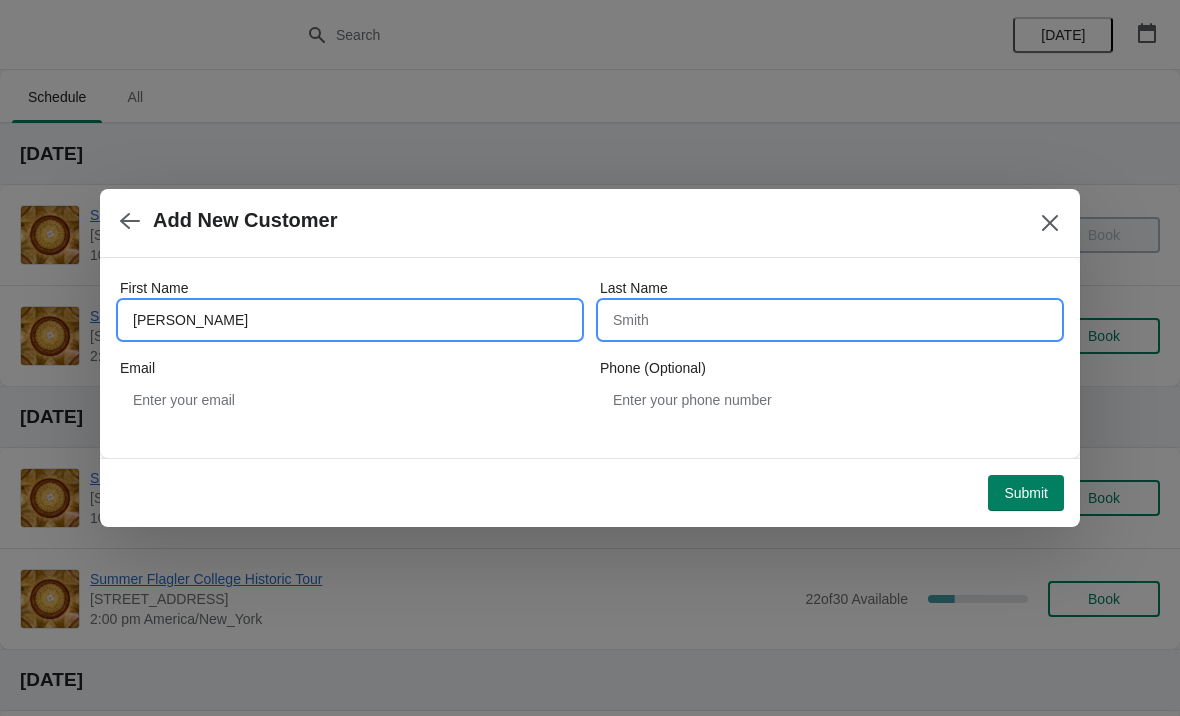 click on "Last Name" at bounding box center [830, 320] 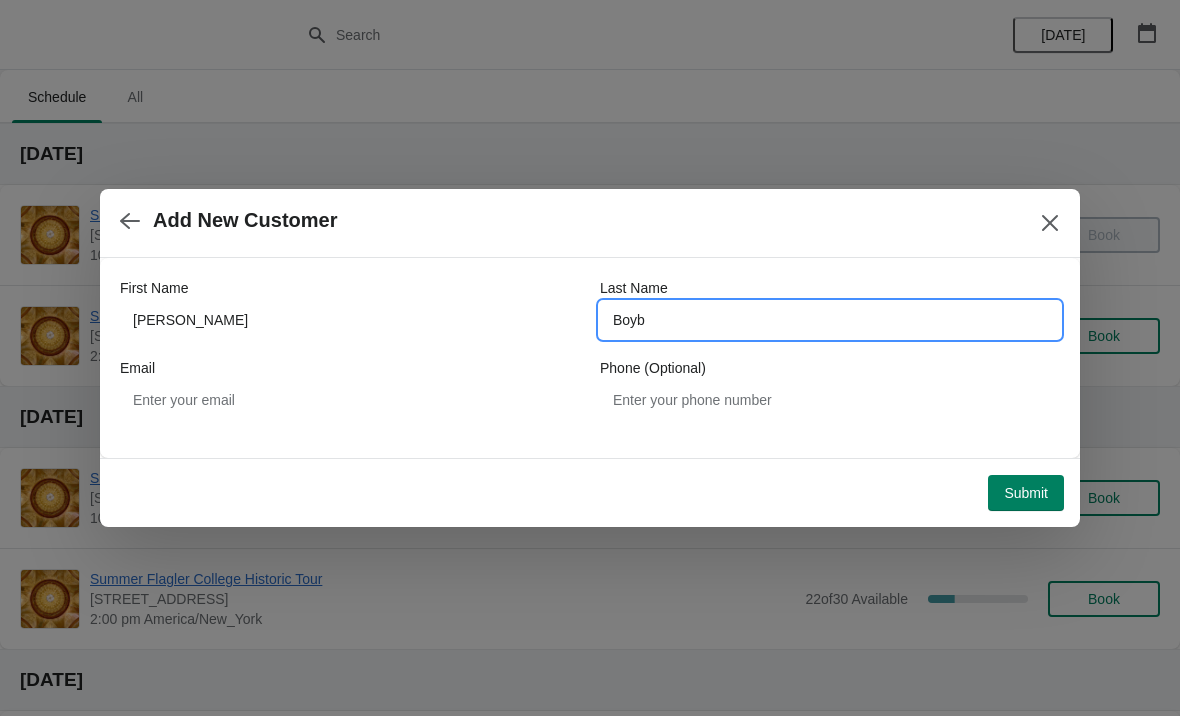 type on "Boyb" 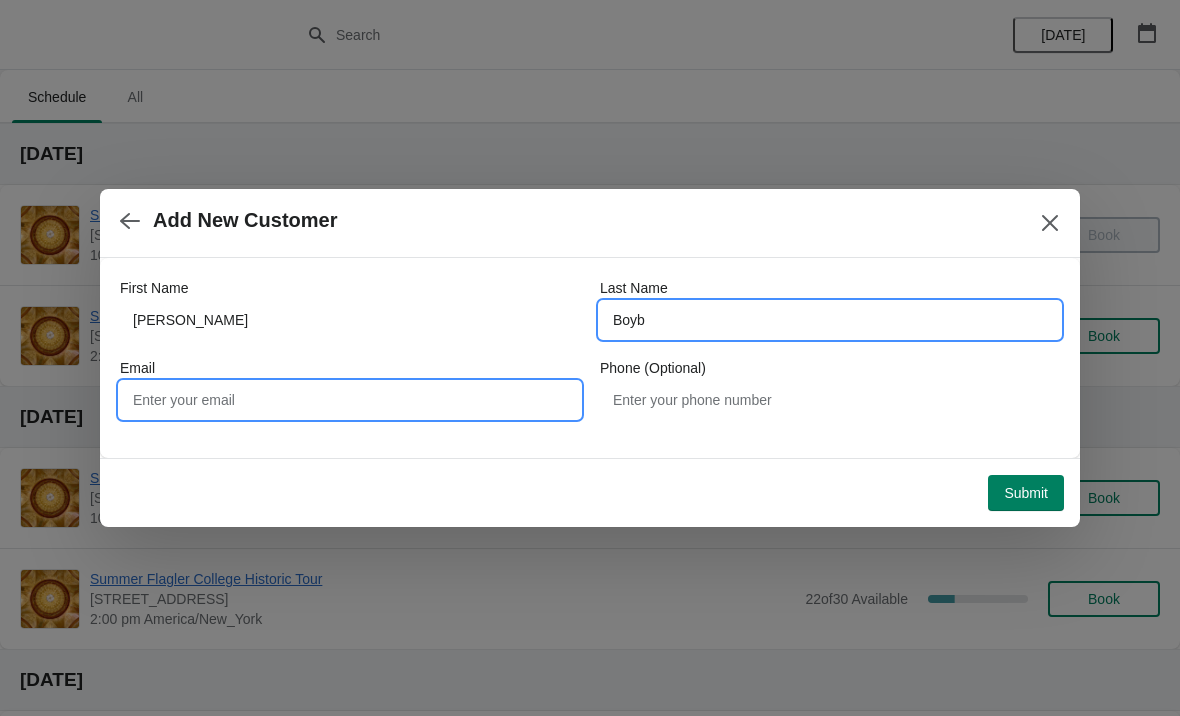 click on "Email" at bounding box center [350, 400] 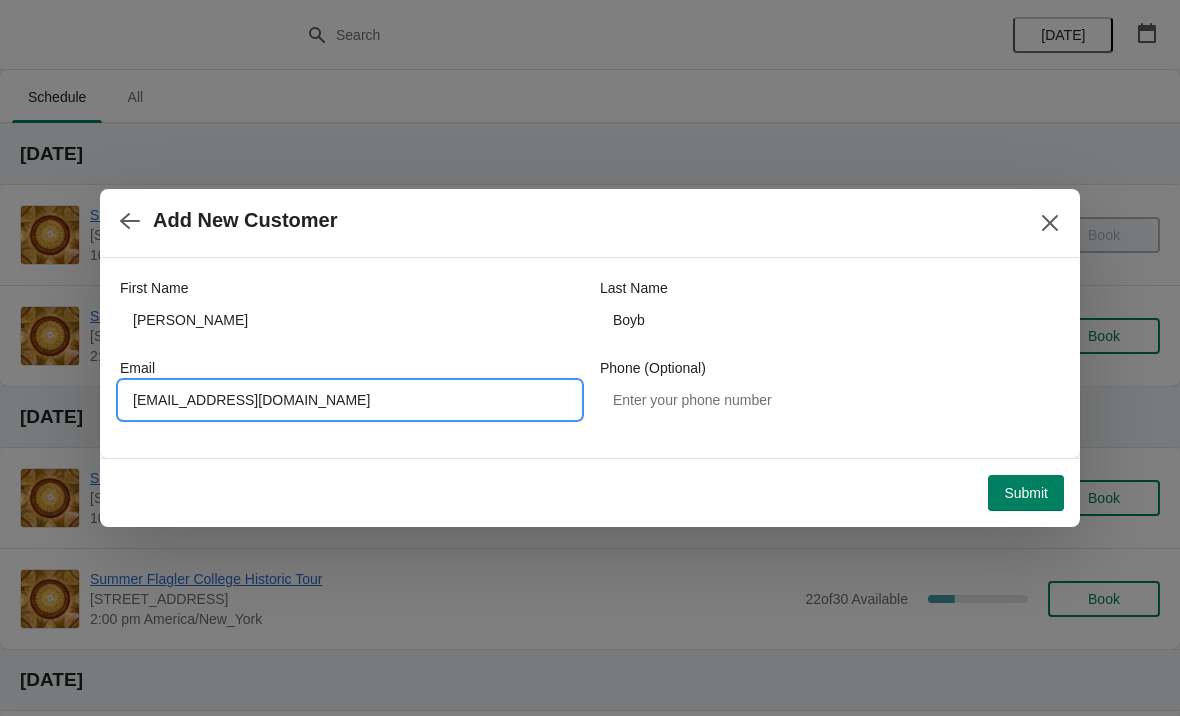 type on "[EMAIL_ADDRESS][DOMAIN_NAME]" 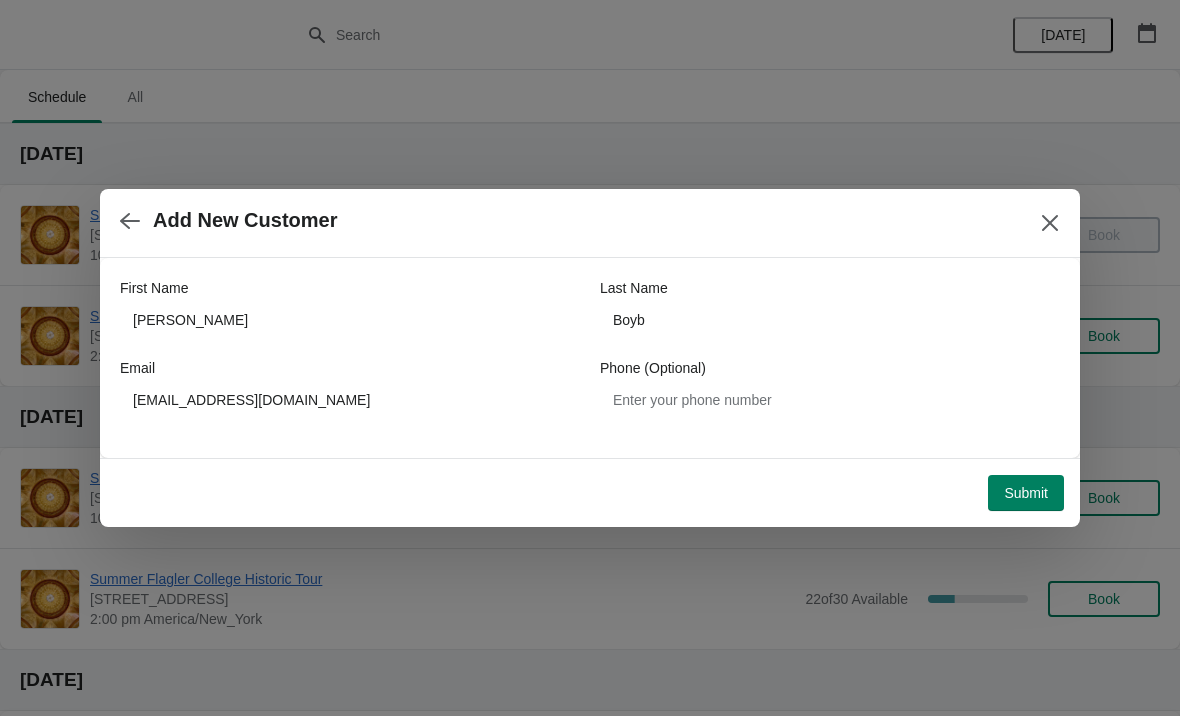 click on "Submit" at bounding box center (1026, 493) 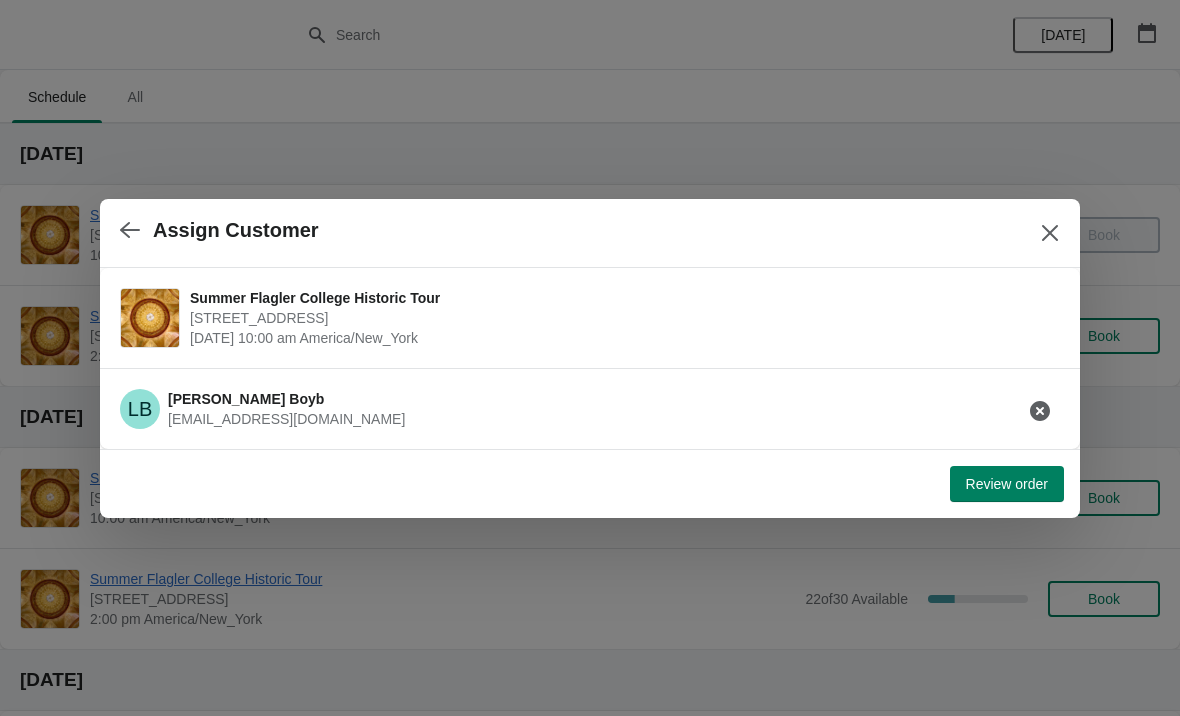 click on "[PERSON_NAME]" at bounding box center (286, 399) 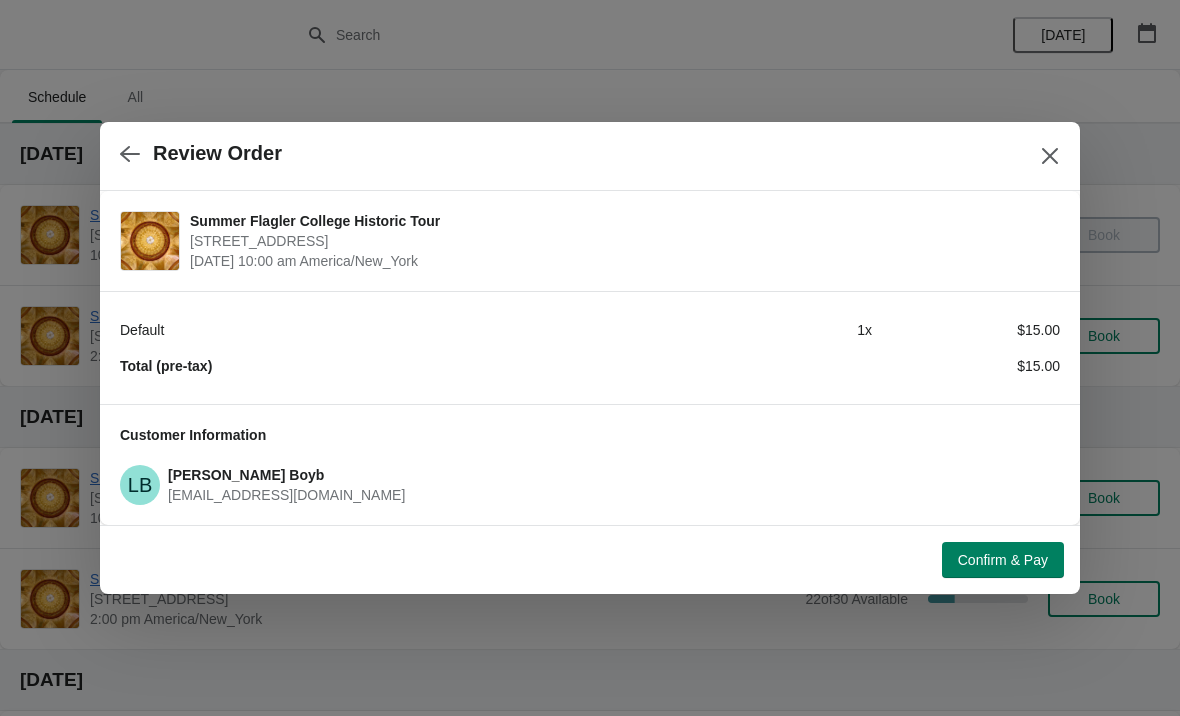 click on "Customer Information LB [PERSON_NAME]  [EMAIL_ADDRESS][DOMAIN_NAME]" at bounding box center (590, 464) 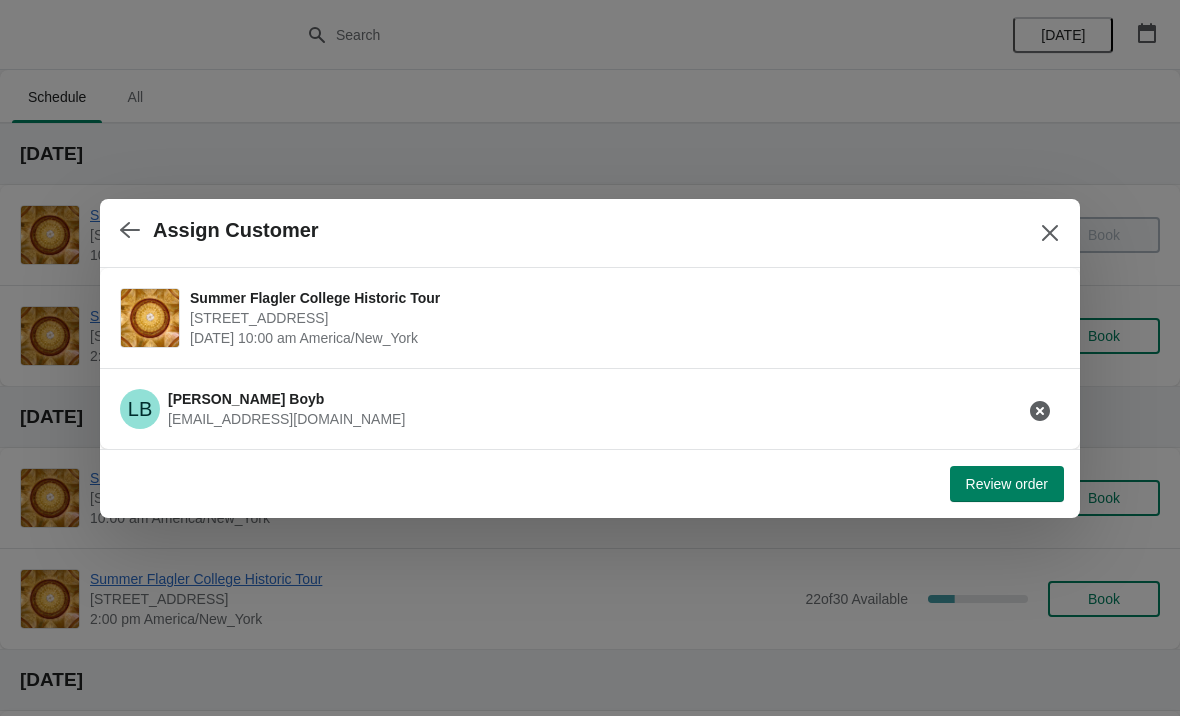 click 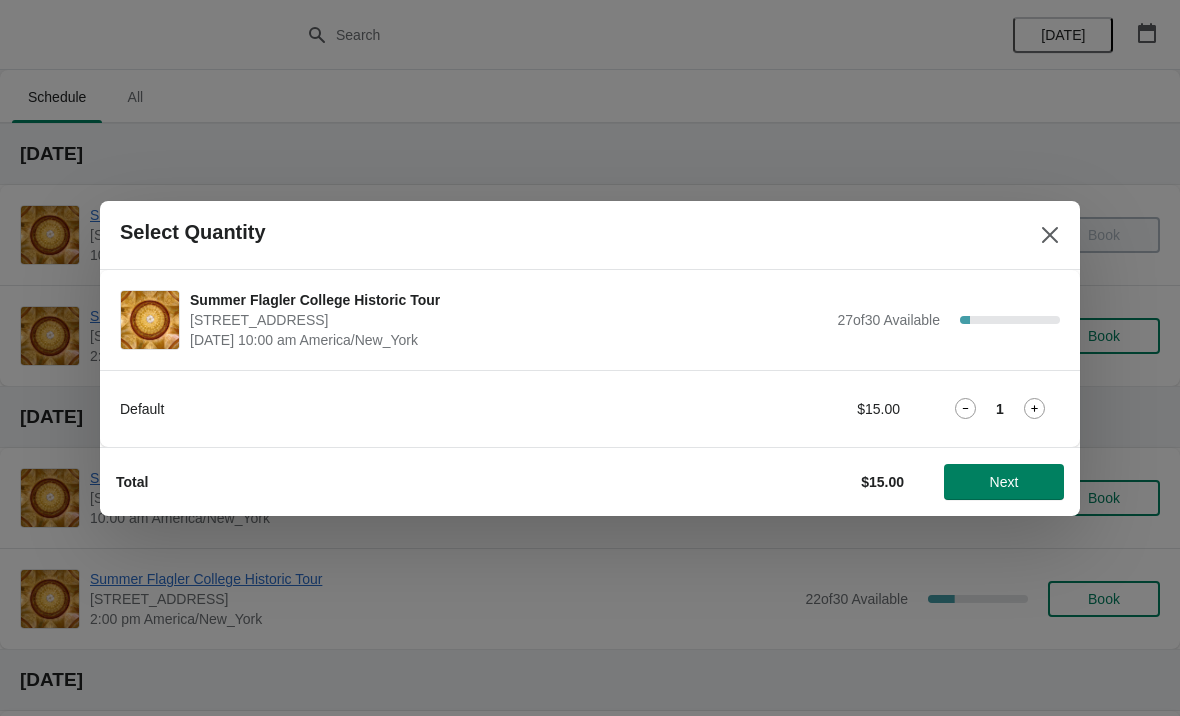 click on "Next" at bounding box center (1004, 482) 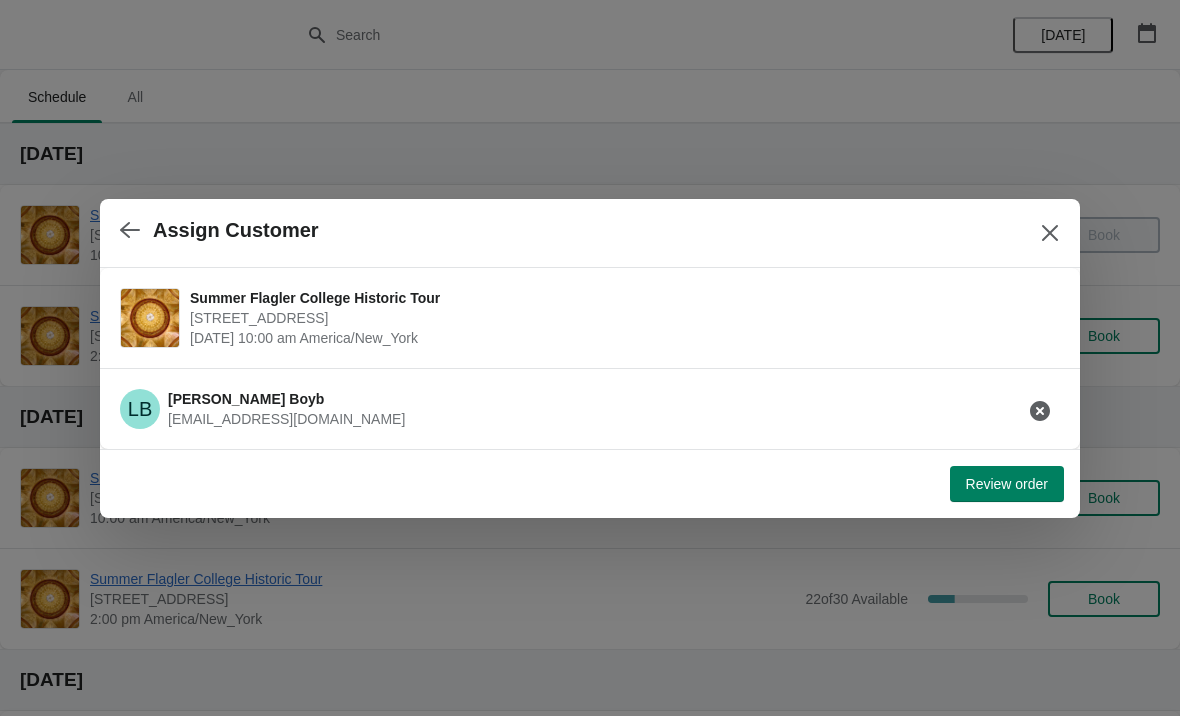 click 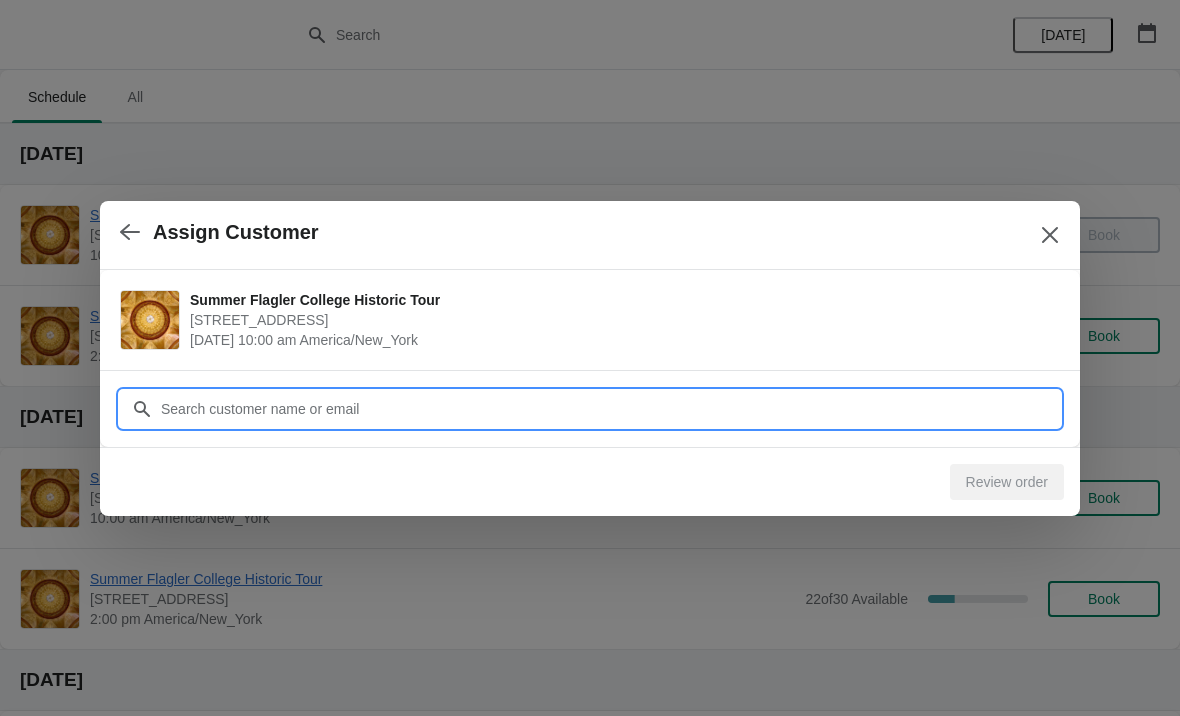 click on "Customer" at bounding box center [610, 409] 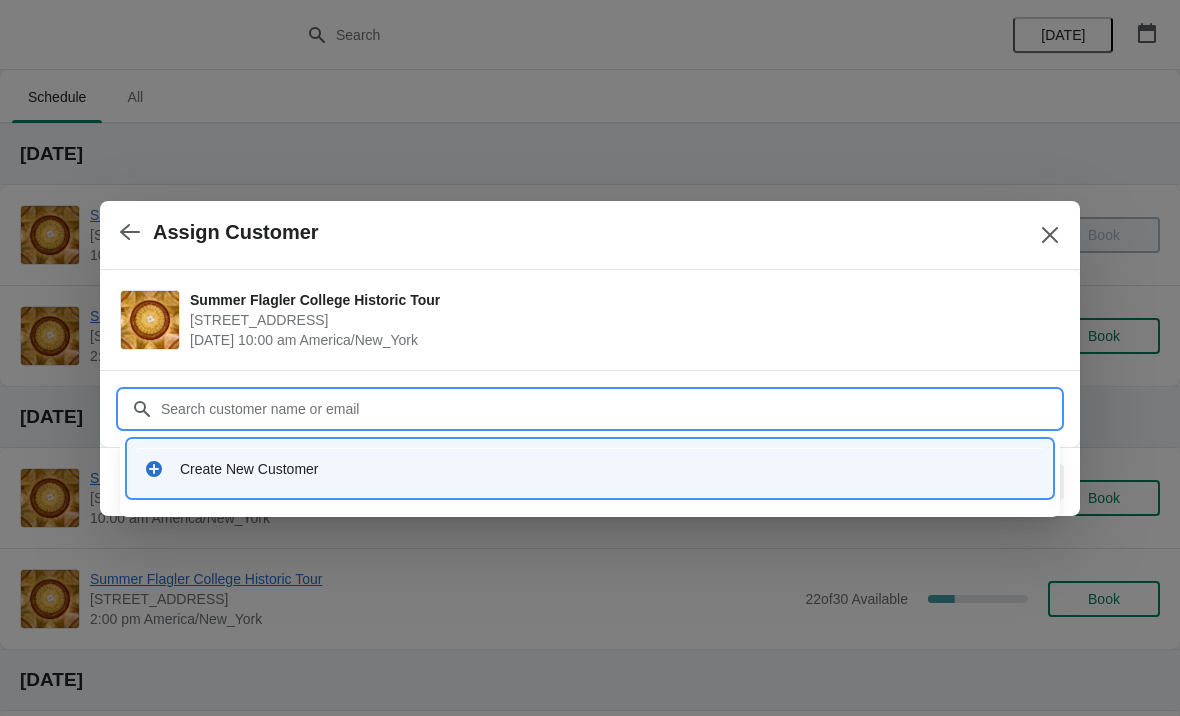 click on "Create New Customer" at bounding box center [608, 469] 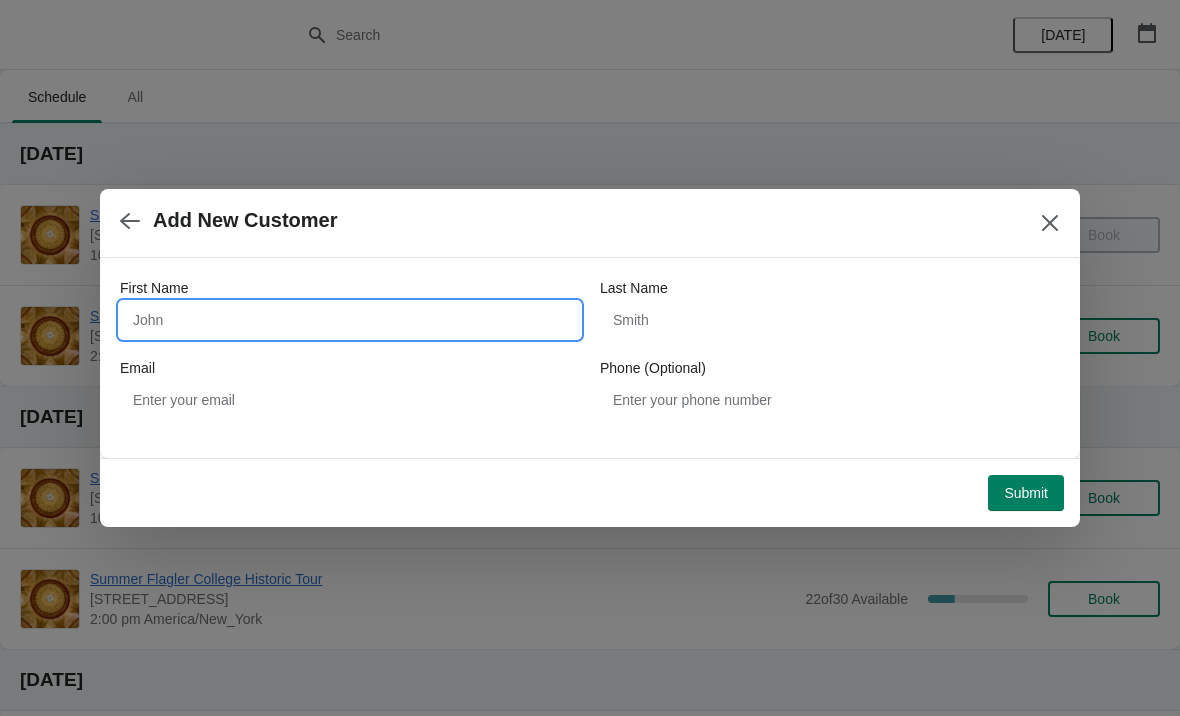 click on "First Name" at bounding box center (350, 320) 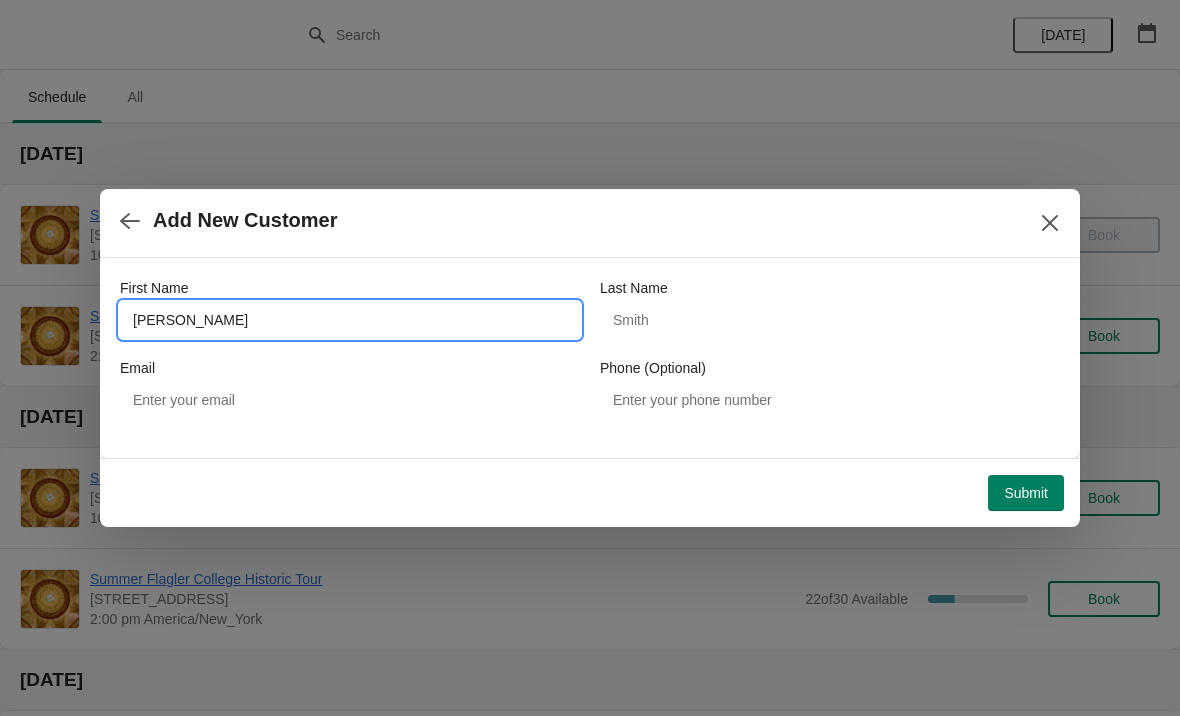 type on "[PERSON_NAME]" 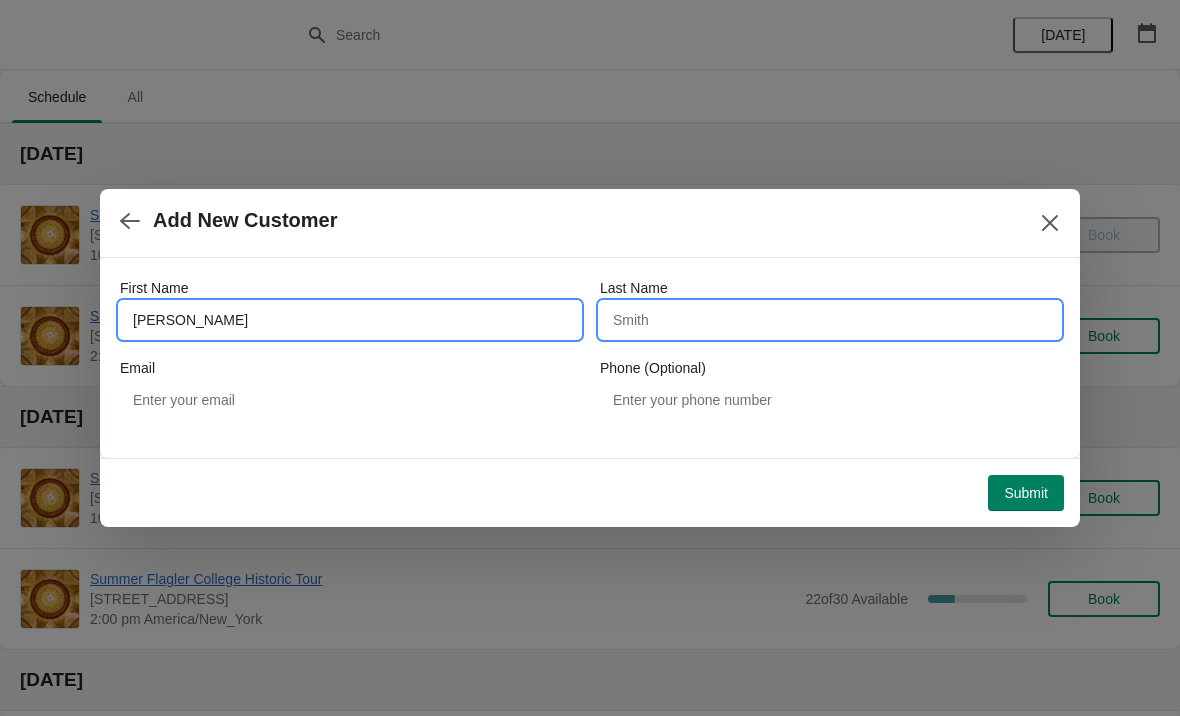 click on "Last Name" at bounding box center [830, 320] 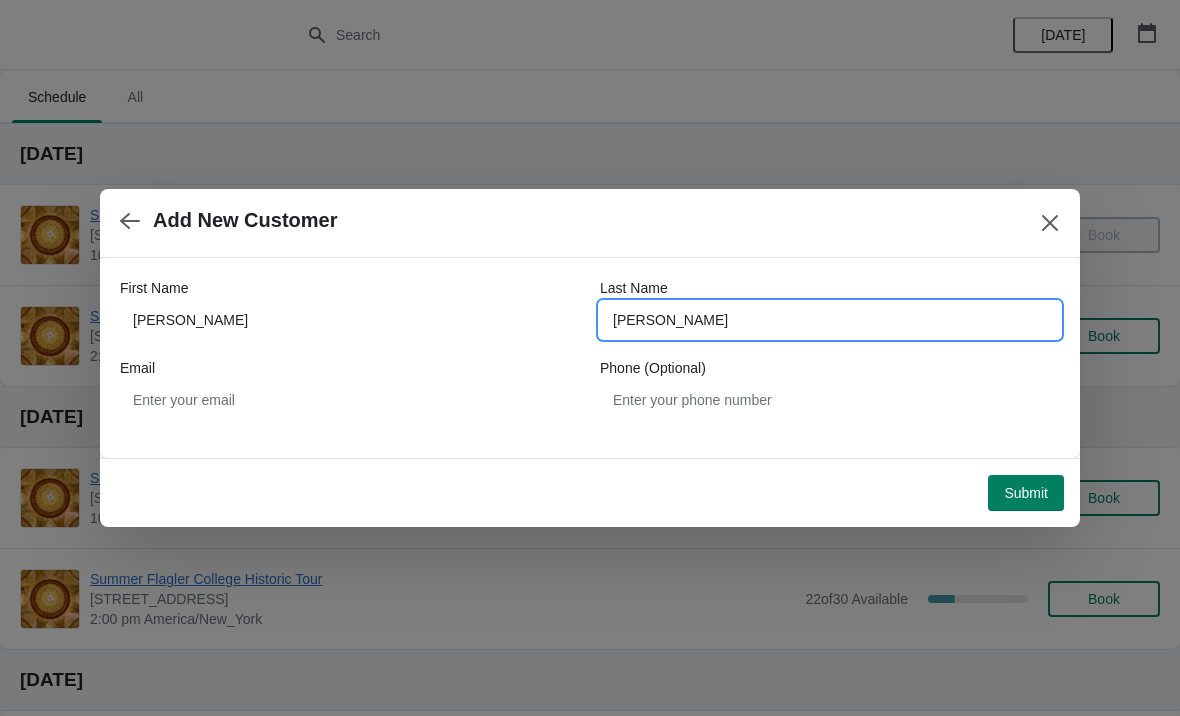 type on "[PERSON_NAME]" 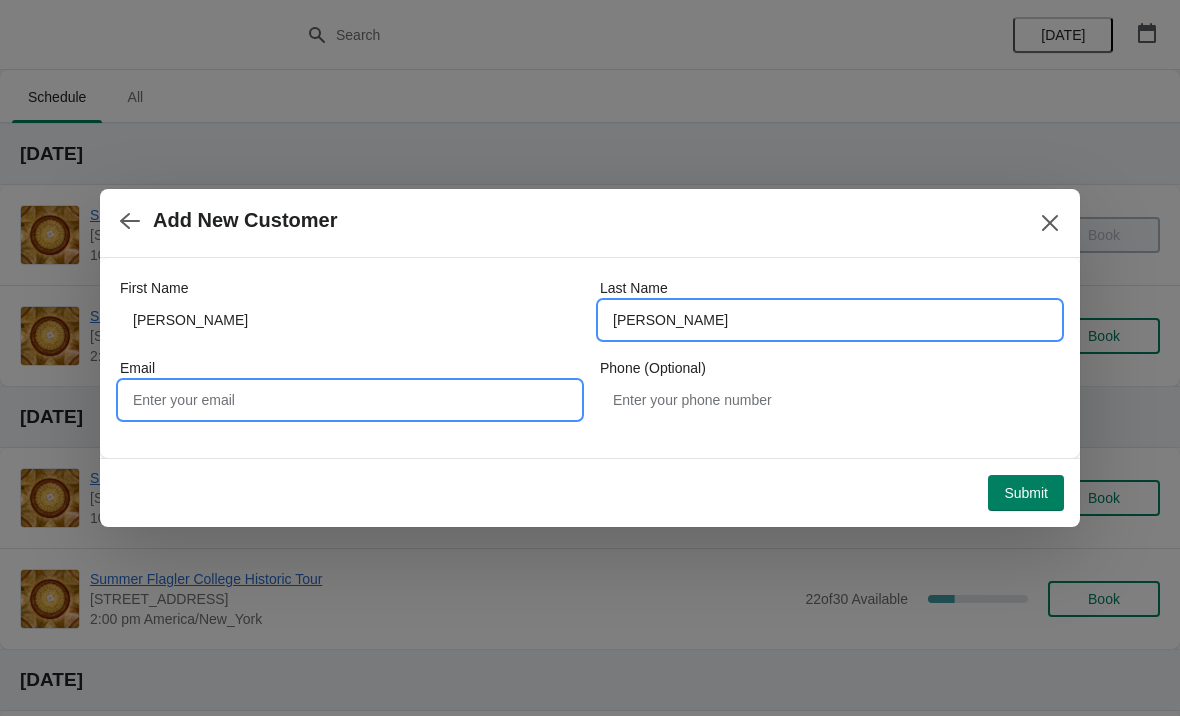 click on "Email" at bounding box center (350, 400) 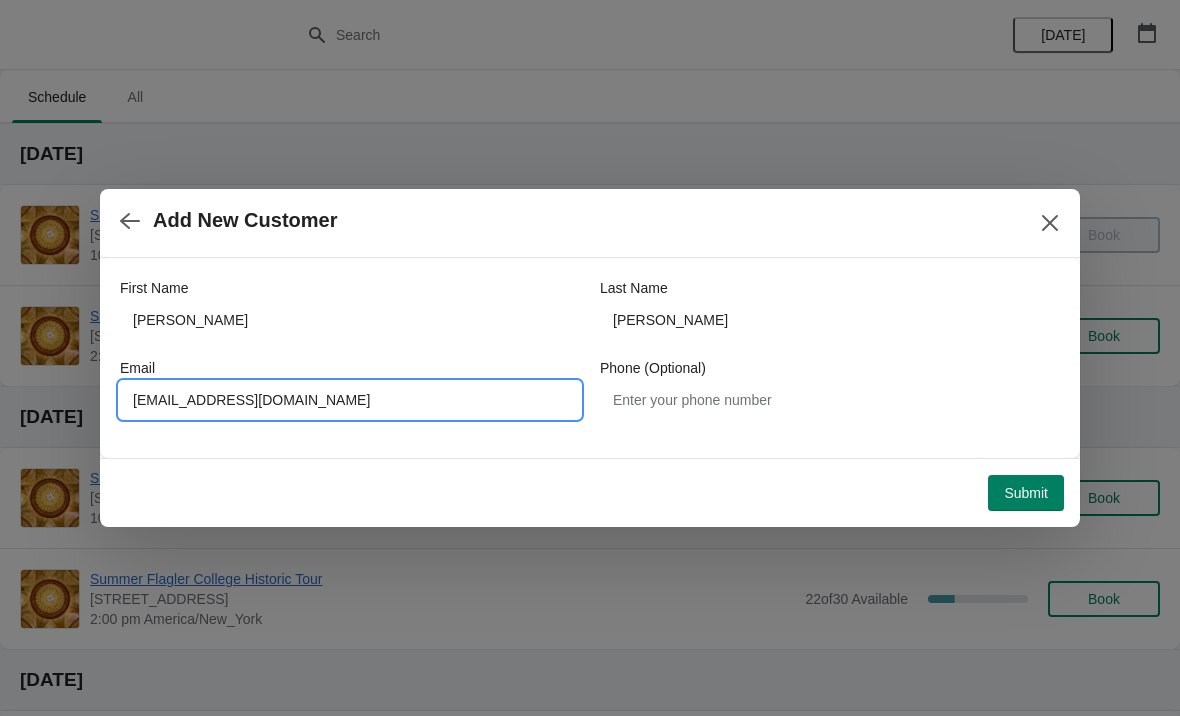 type on "[EMAIL_ADDRESS][DOMAIN_NAME]" 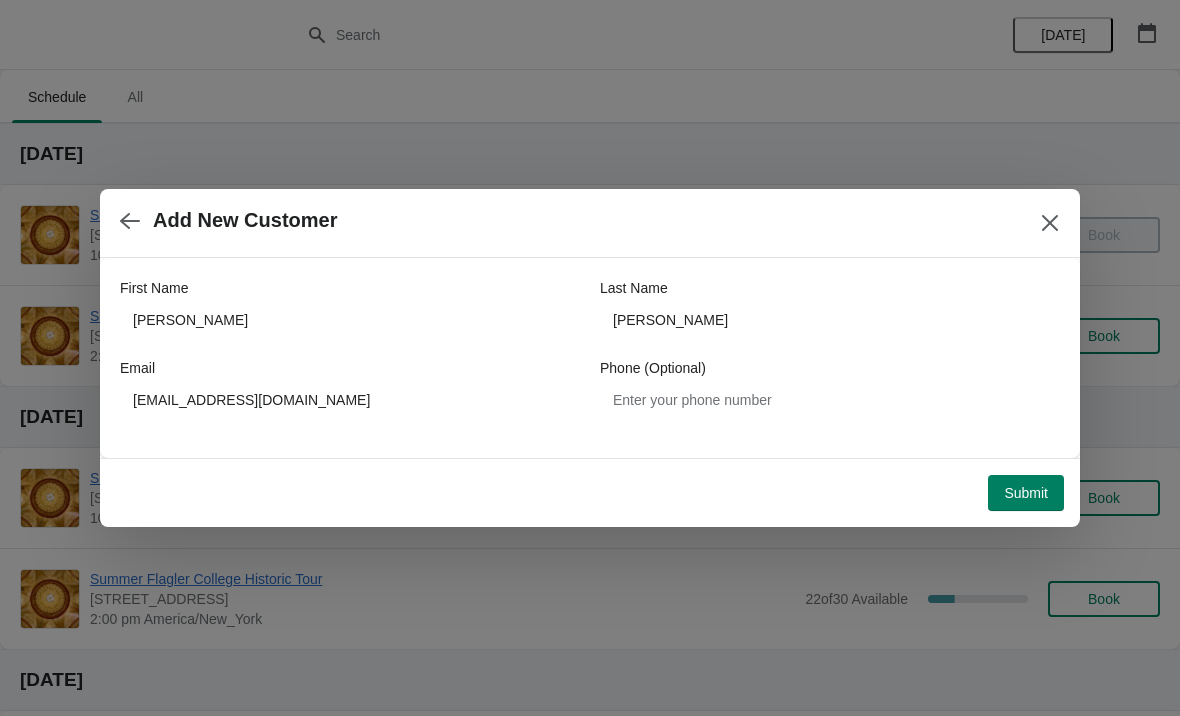 click on "Submit" at bounding box center (1026, 493) 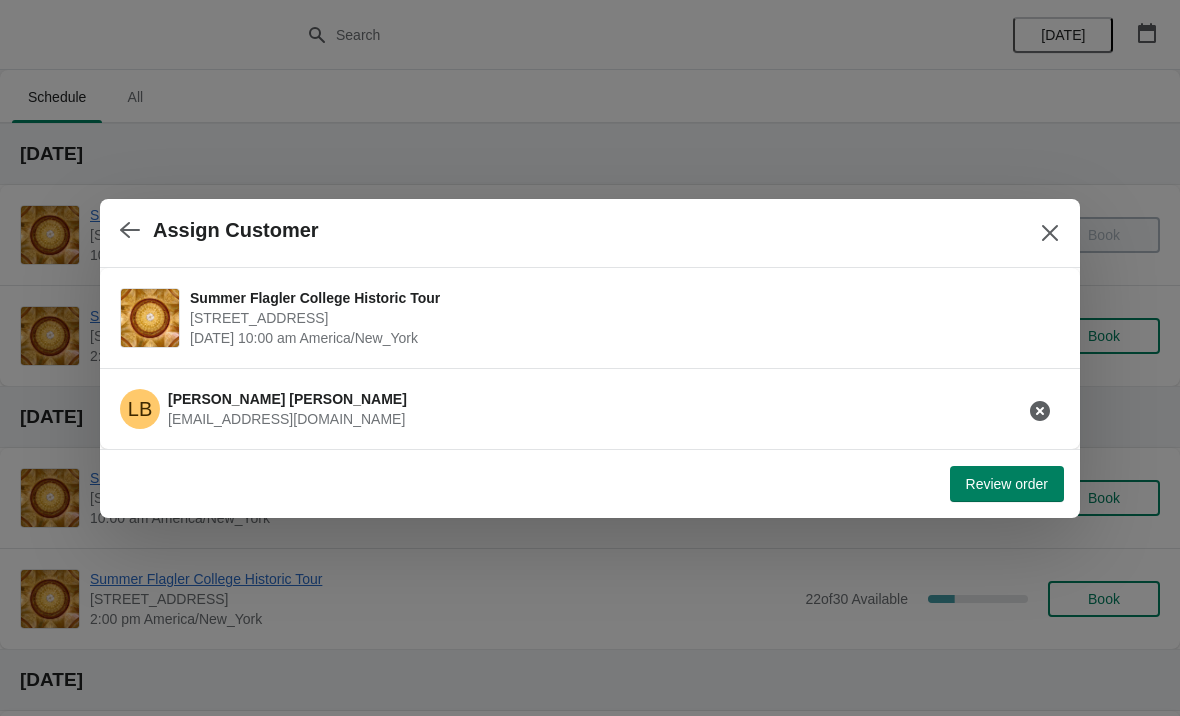 click on "Review order" at bounding box center [1007, 484] 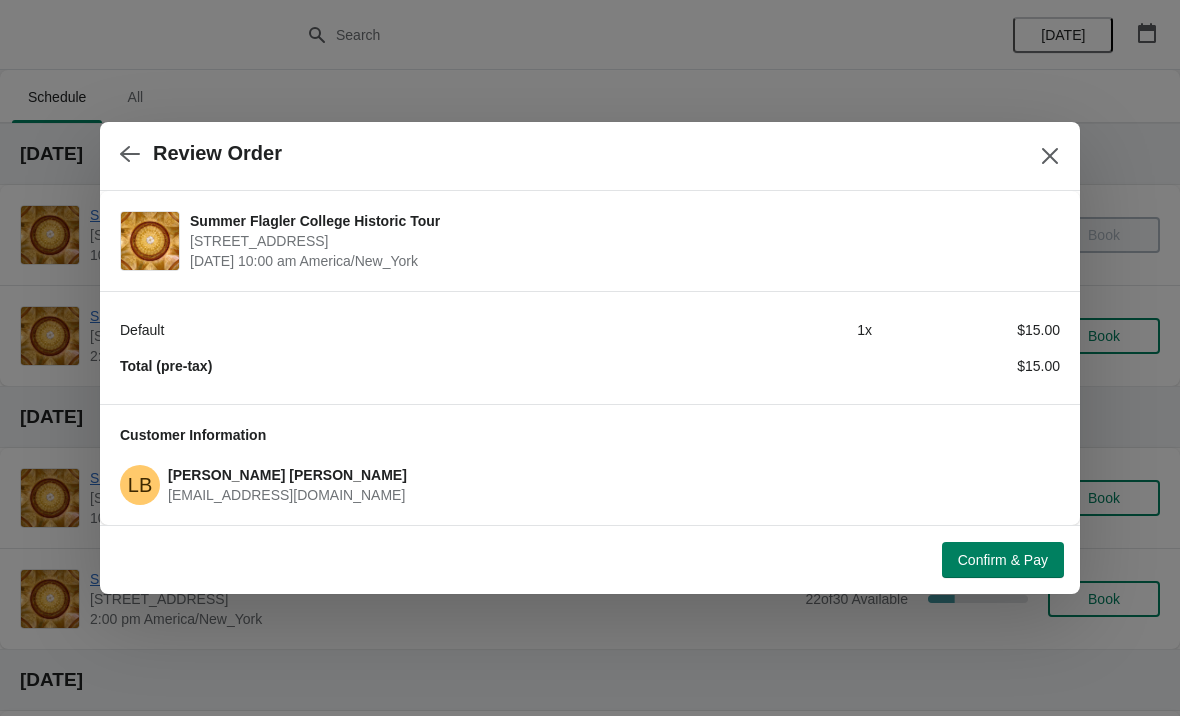 click on "Confirm & Pay" at bounding box center (1003, 560) 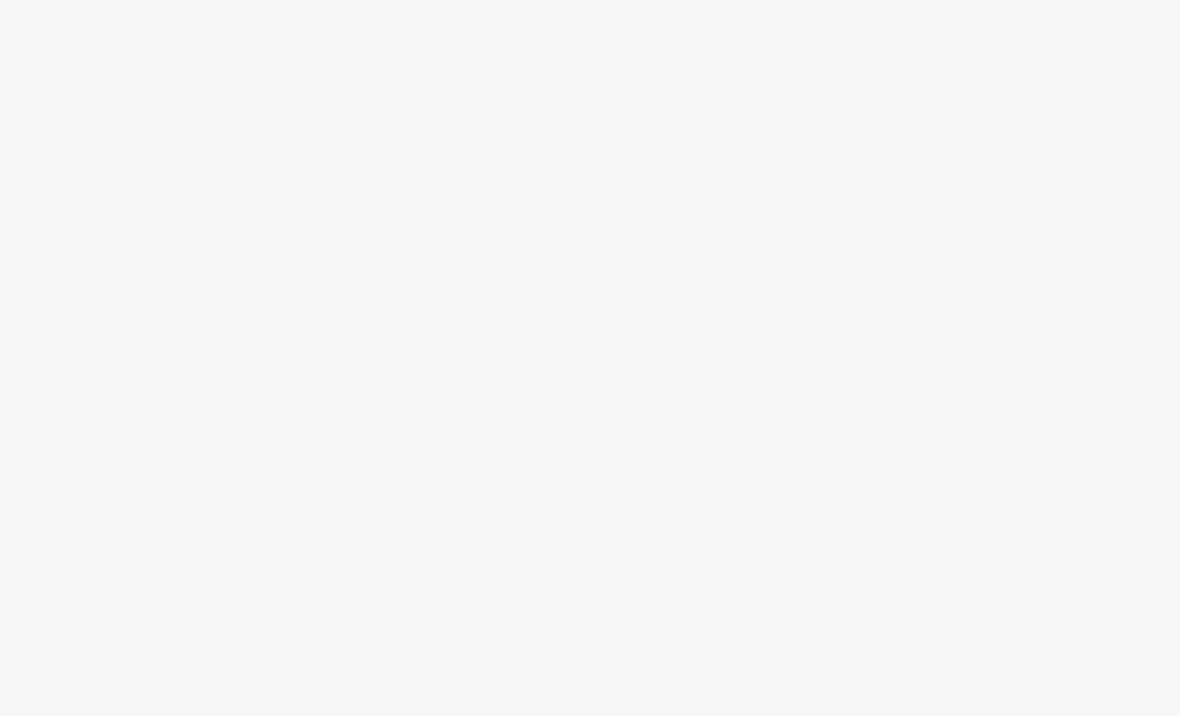 scroll, scrollTop: 0, scrollLeft: 0, axis: both 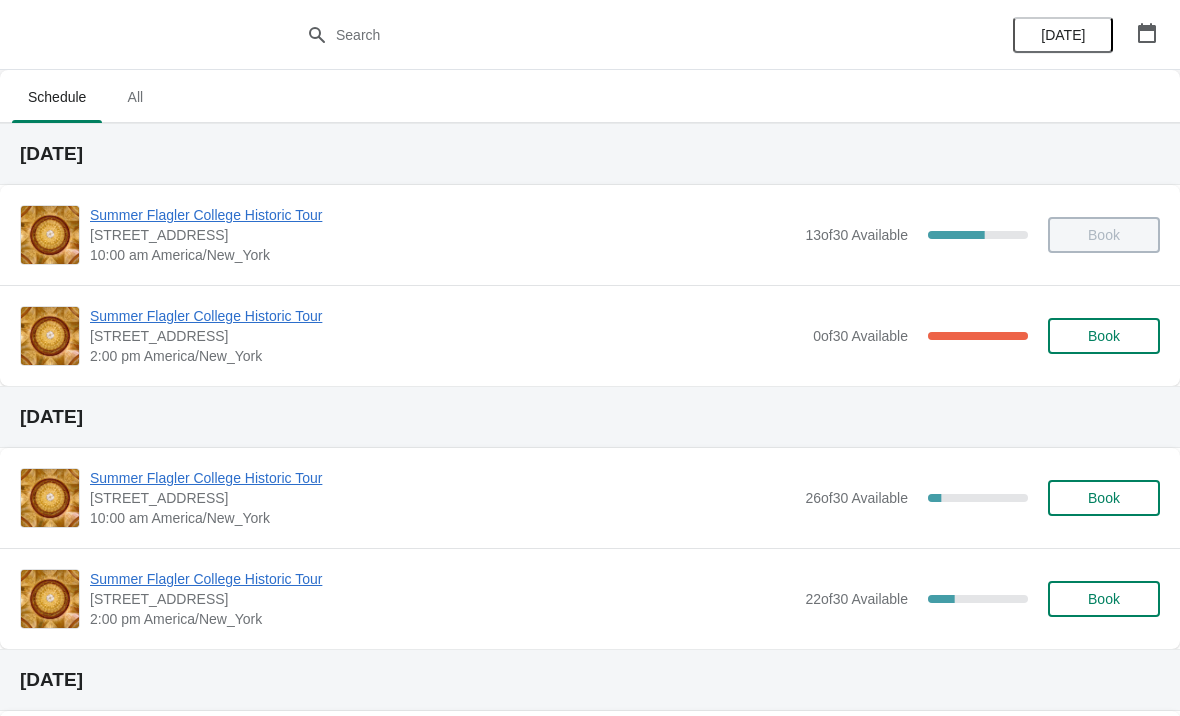 click on "Book" at bounding box center [1104, 498] 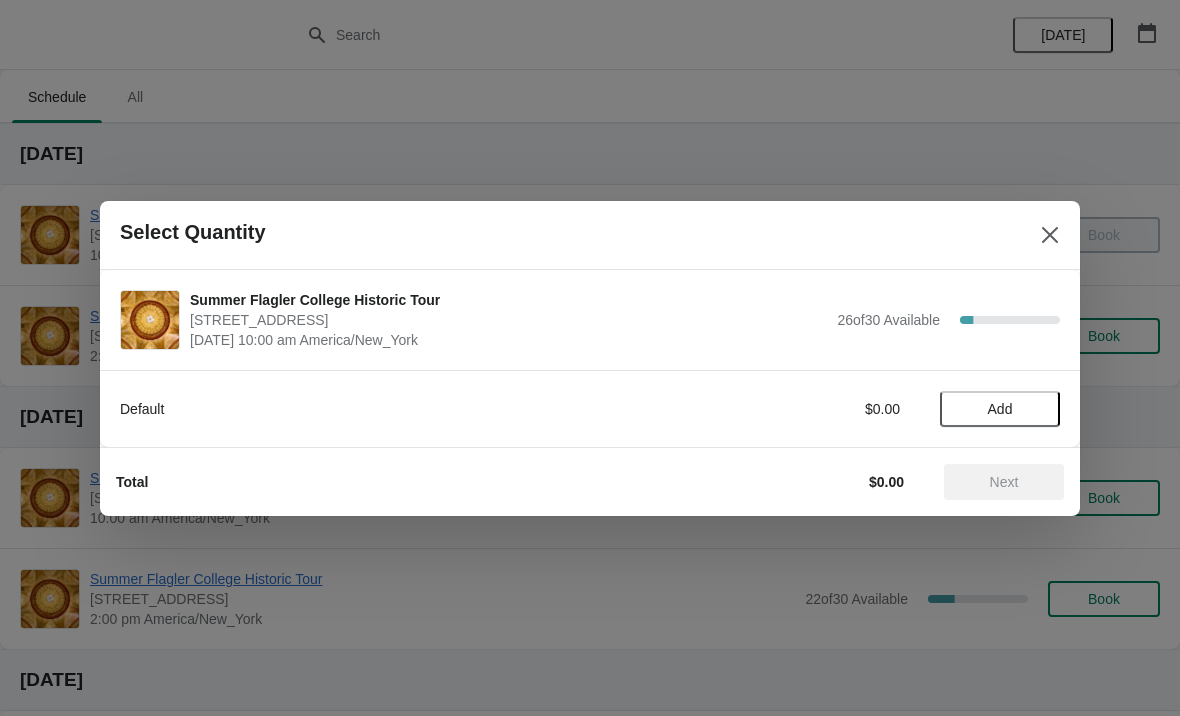 click on "Add" at bounding box center (1000, 409) 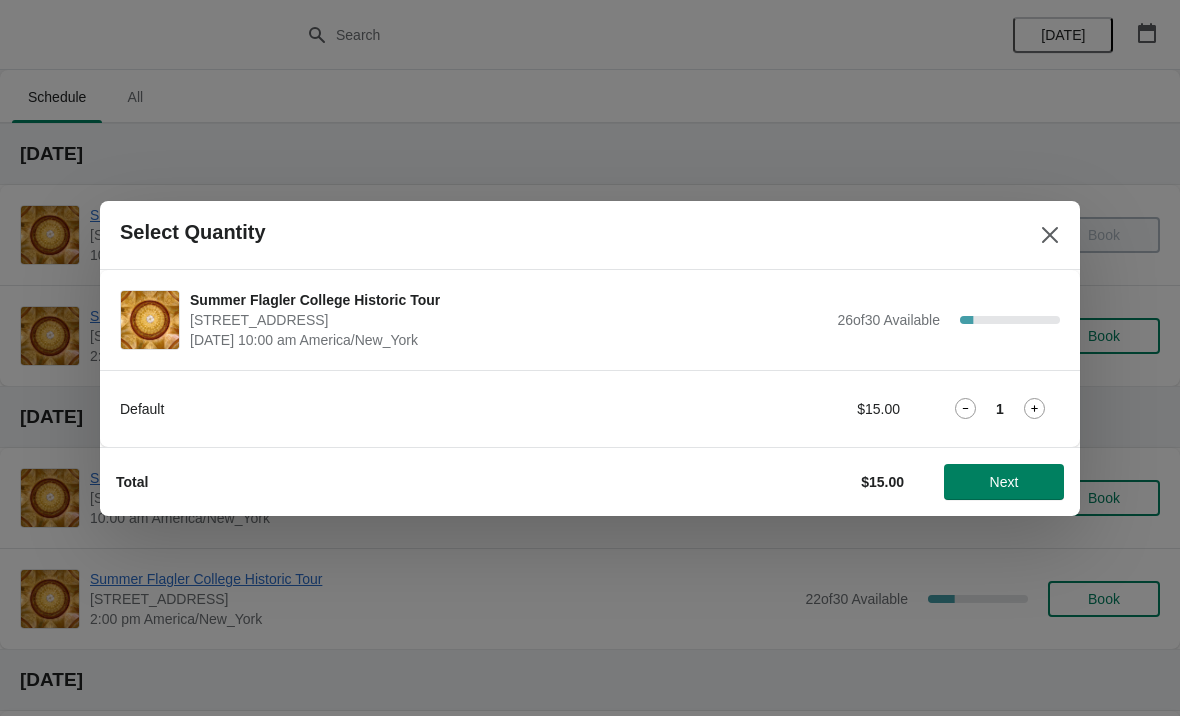 click on "Next" at bounding box center (1004, 482) 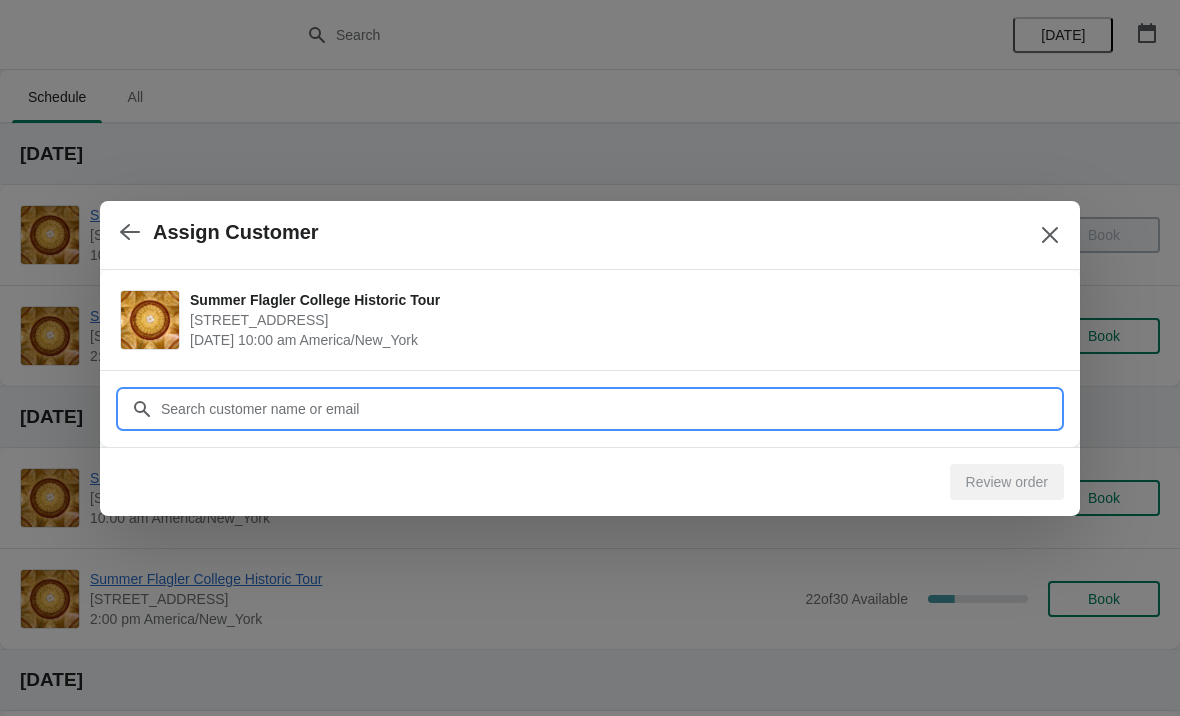 click on "Customer" at bounding box center [610, 409] 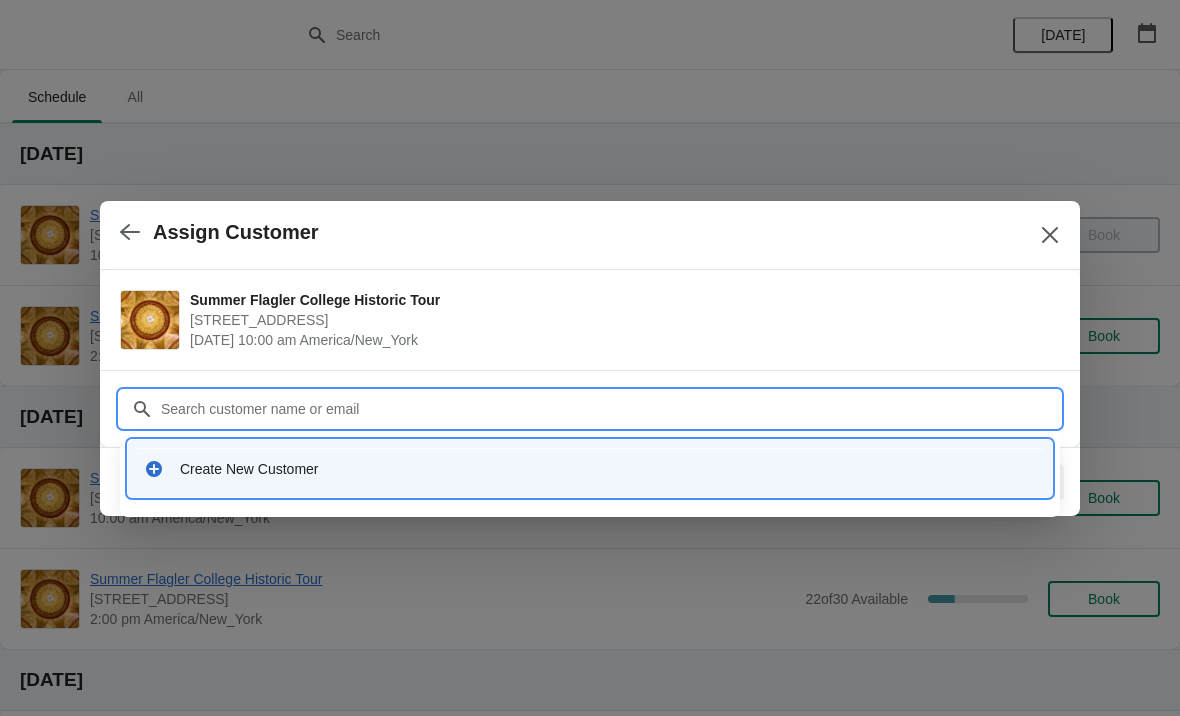 click on "Create New Customer" at bounding box center (608, 469) 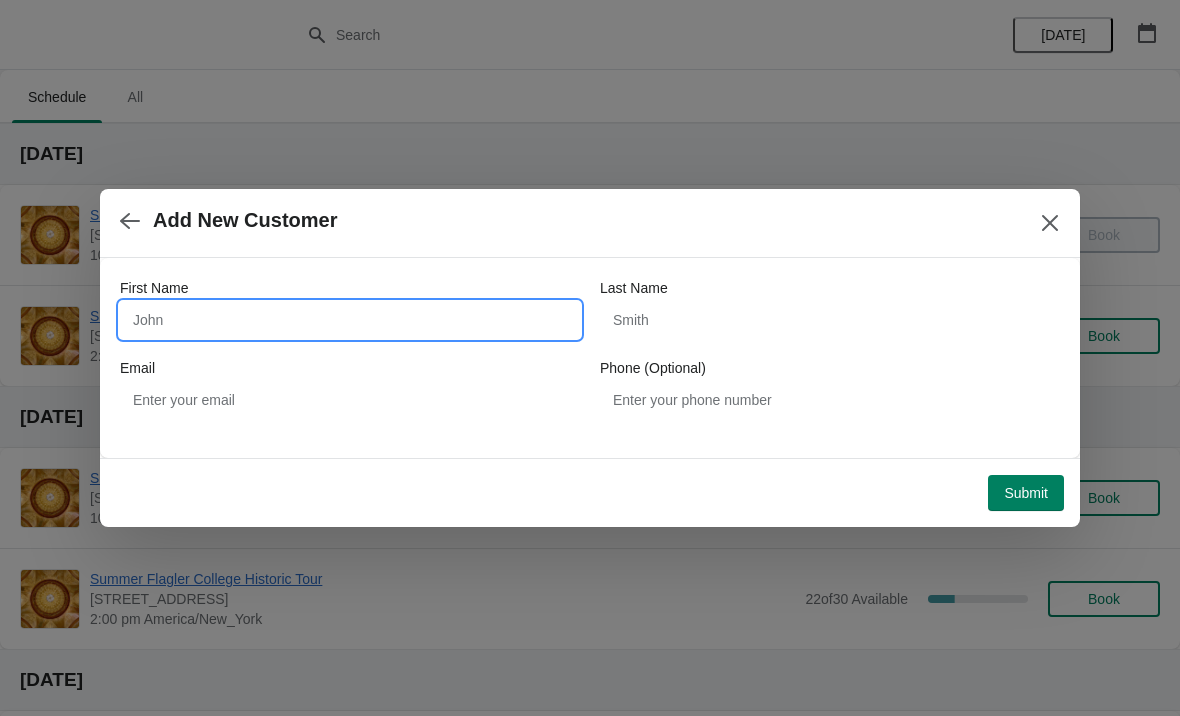 click on "First Name" at bounding box center (350, 320) 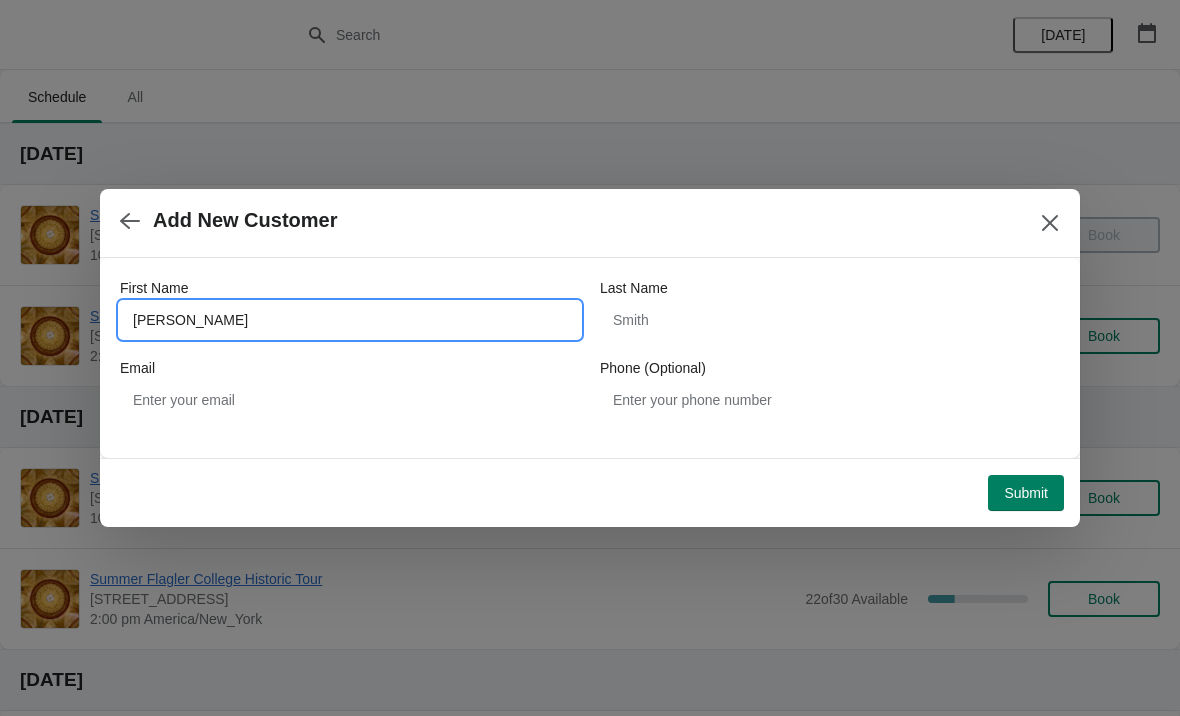 type on "Michelle" 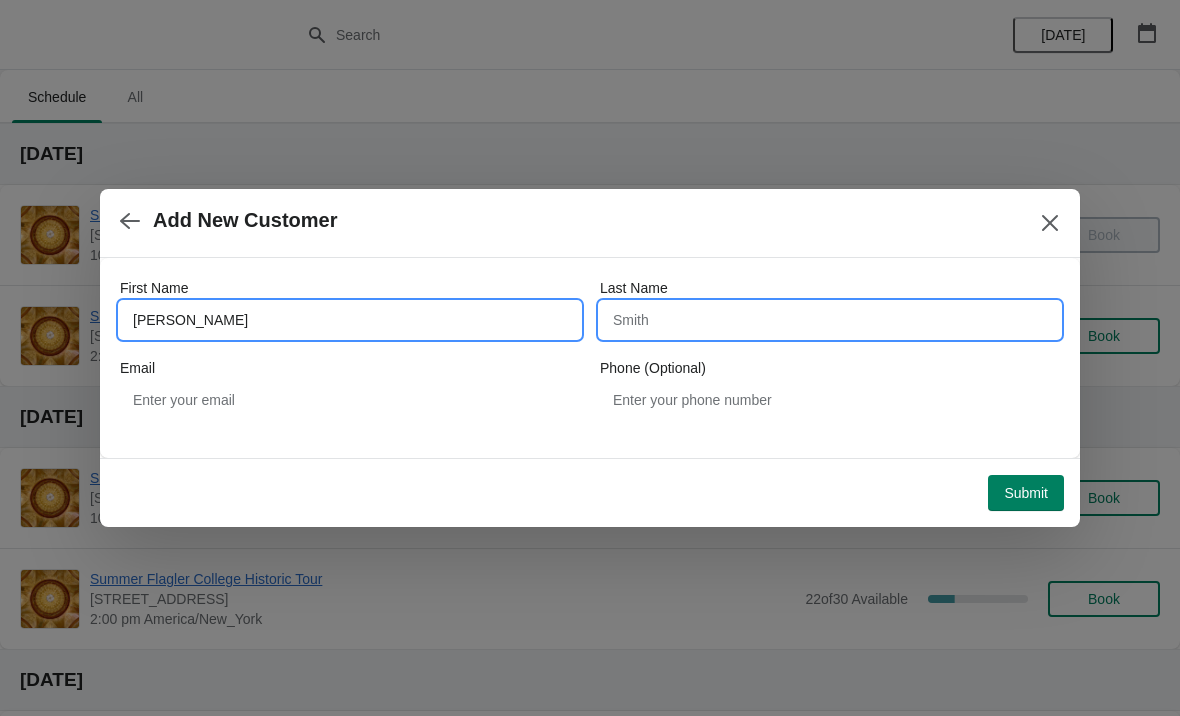 click on "Last Name" at bounding box center (830, 320) 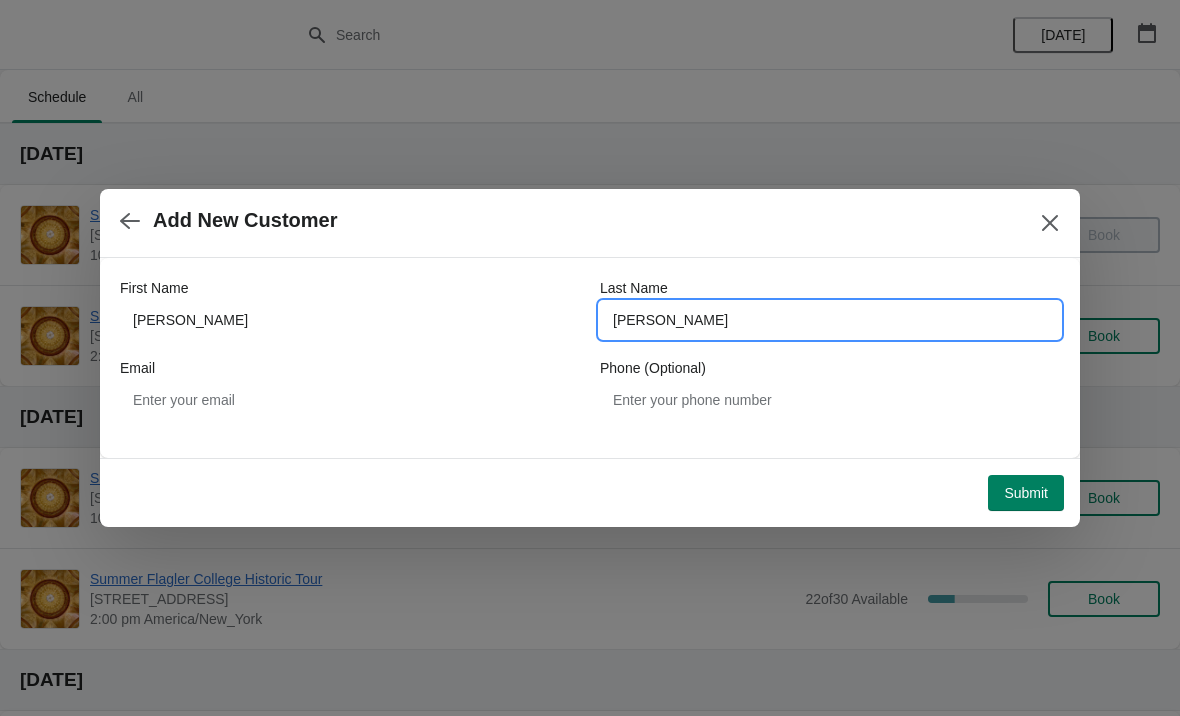 type on "Ryan" 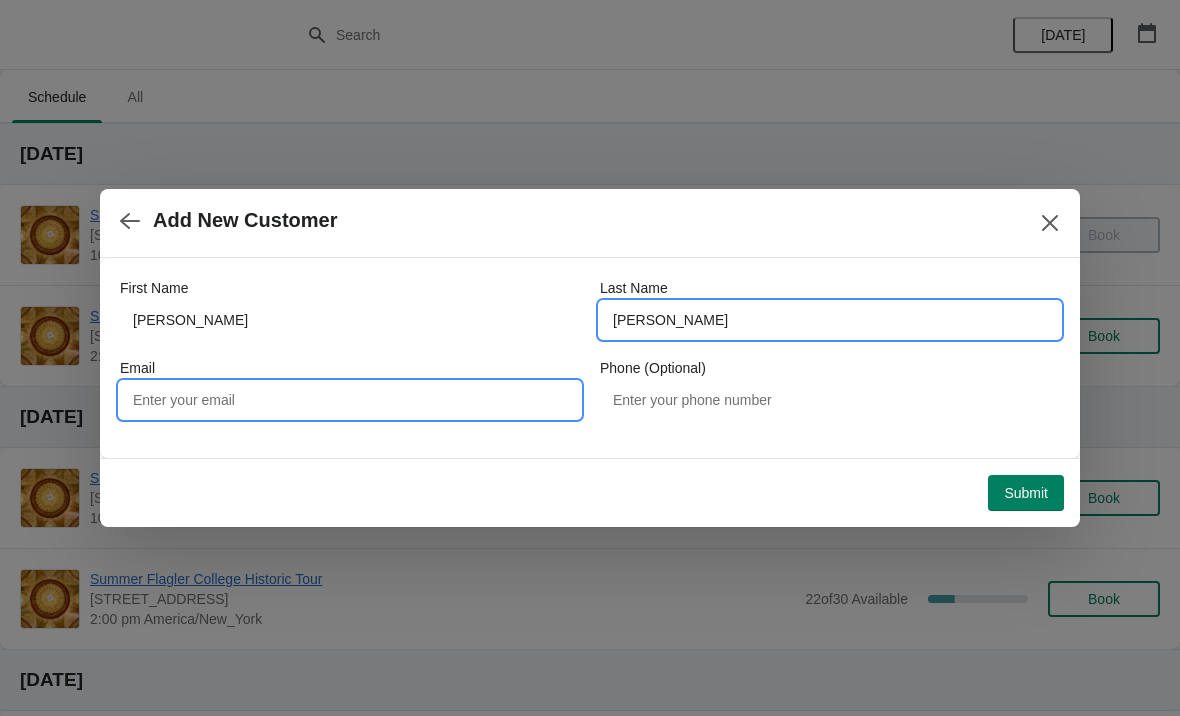 click on "Email" at bounding box center [350, 400] 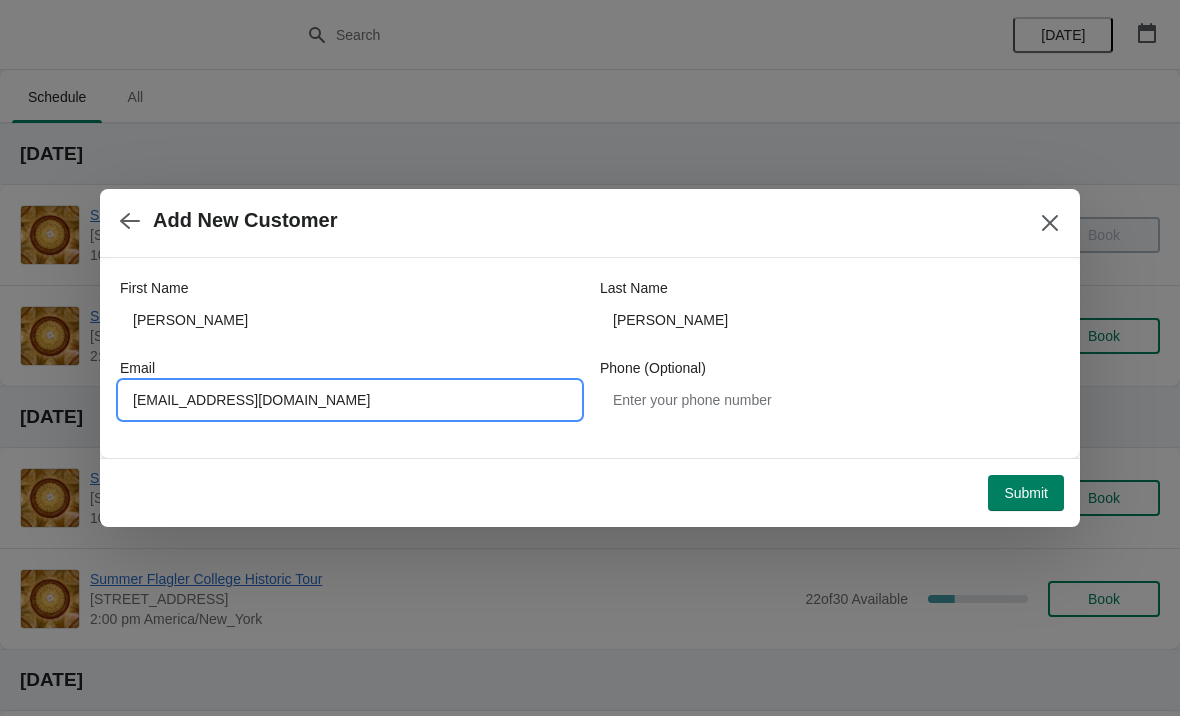 type on "Mkoryan02@yahoo.com" 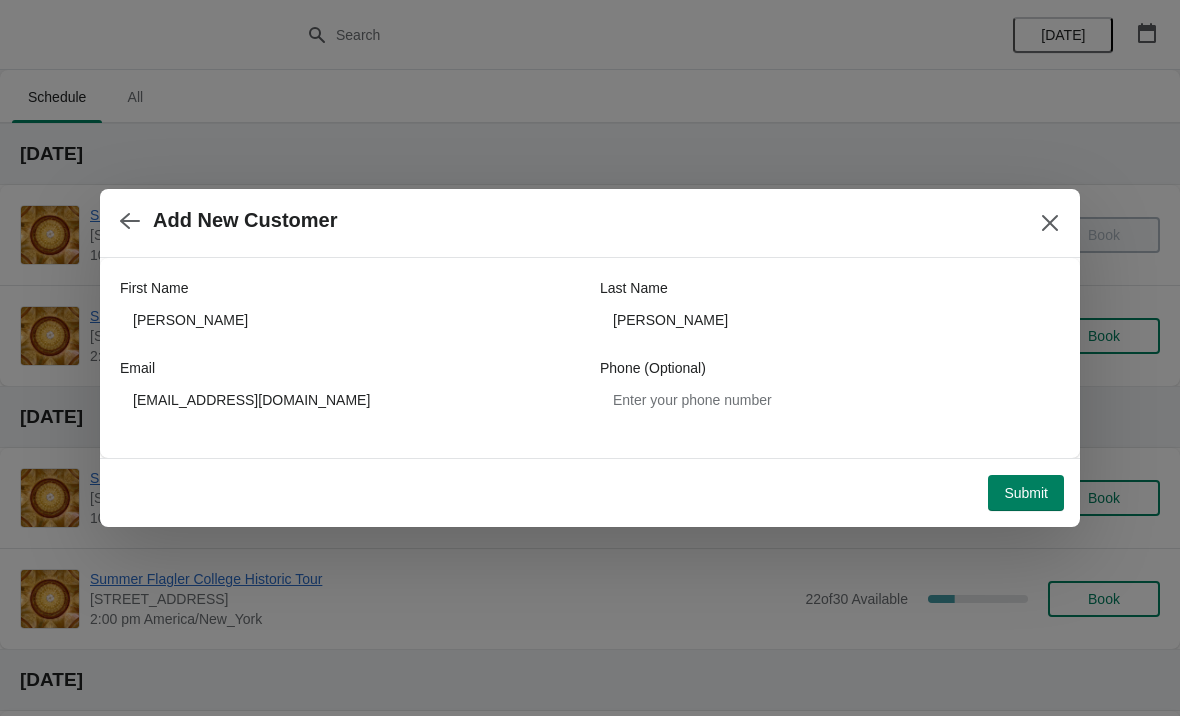 click on "Submit" at bounding box center [1026, 493] 